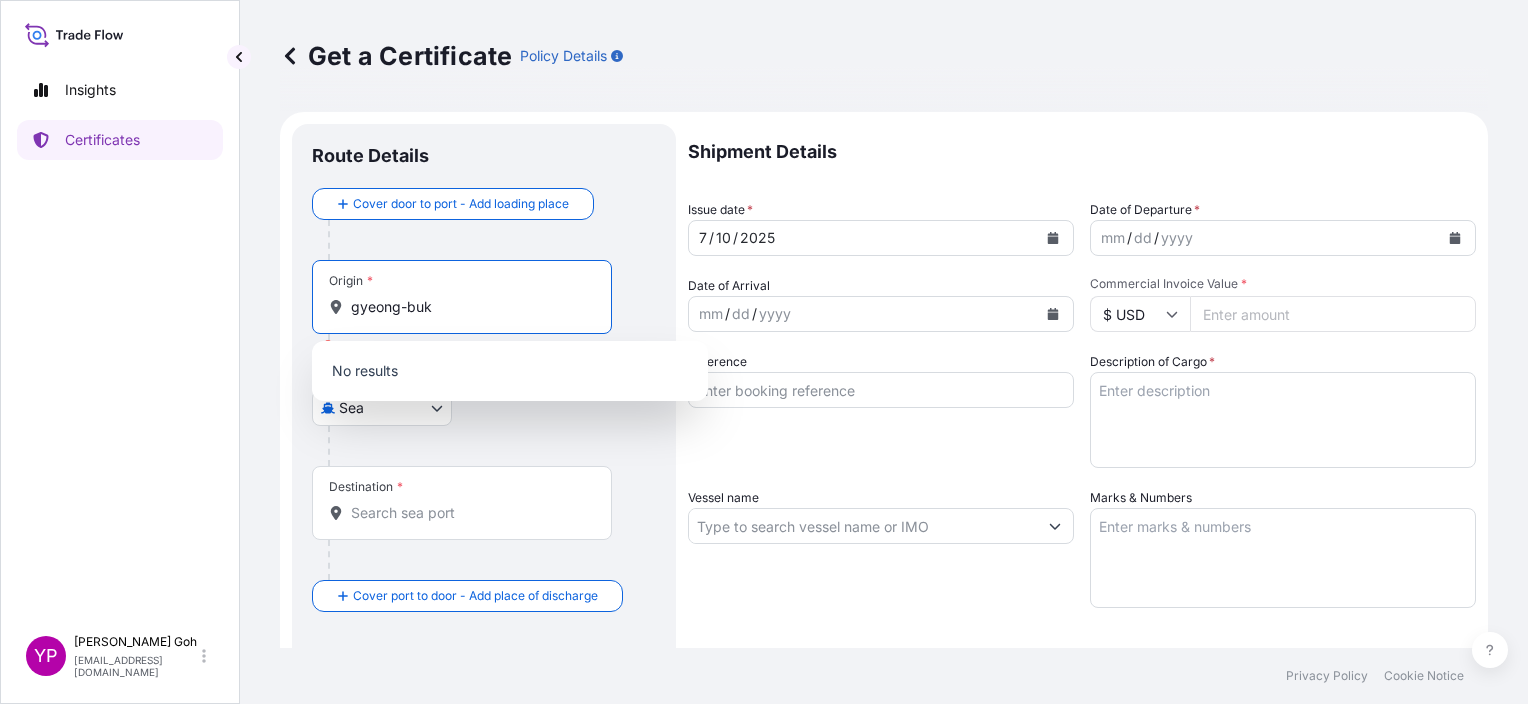select on "Sea" 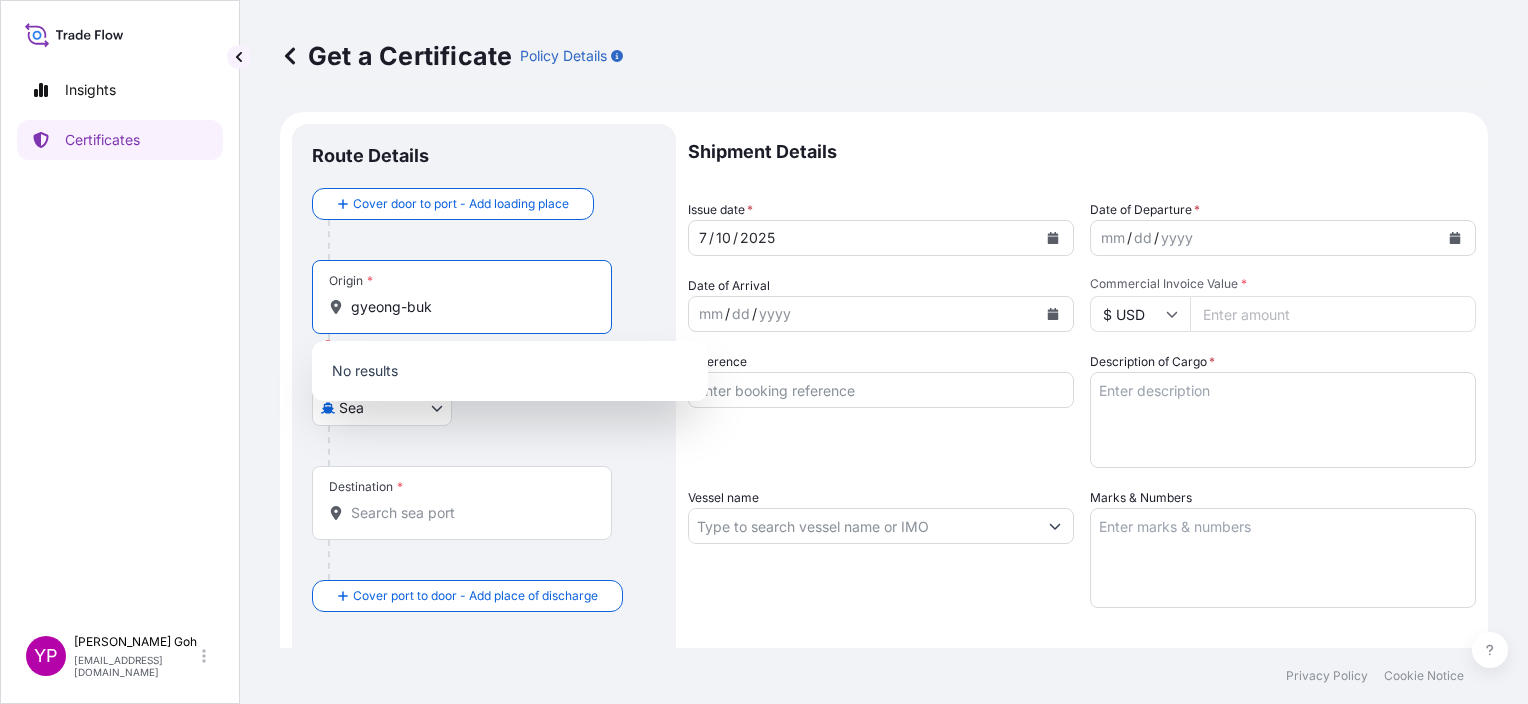 drag, startPoint x: 456, startPoint y: 305, endPoint x: 335, endPoint y: 304, distance: 121.004135 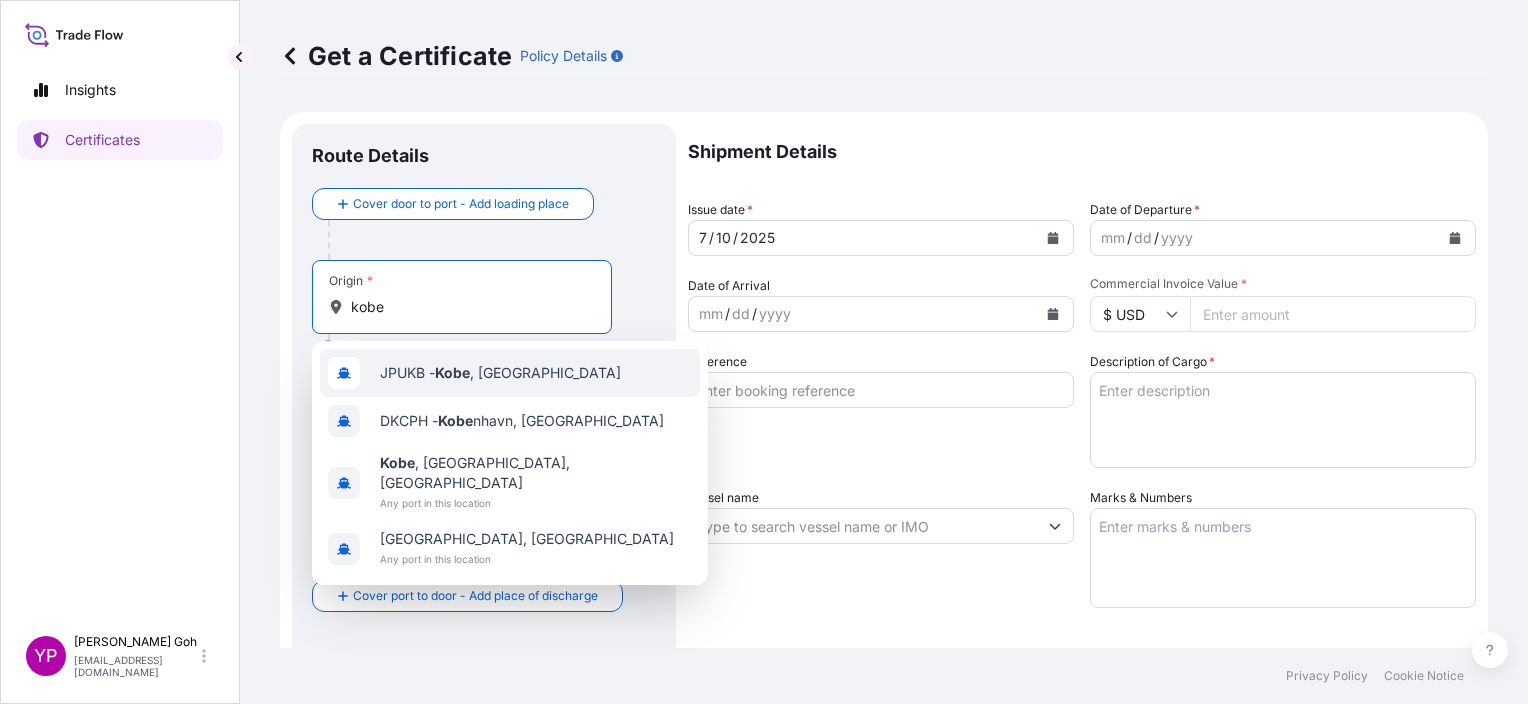 click on "JPUKB -  [GEOGRAPHIC_DATA] , [GEOGRAPHIC_DATA]" at bounding box center [500, 373] 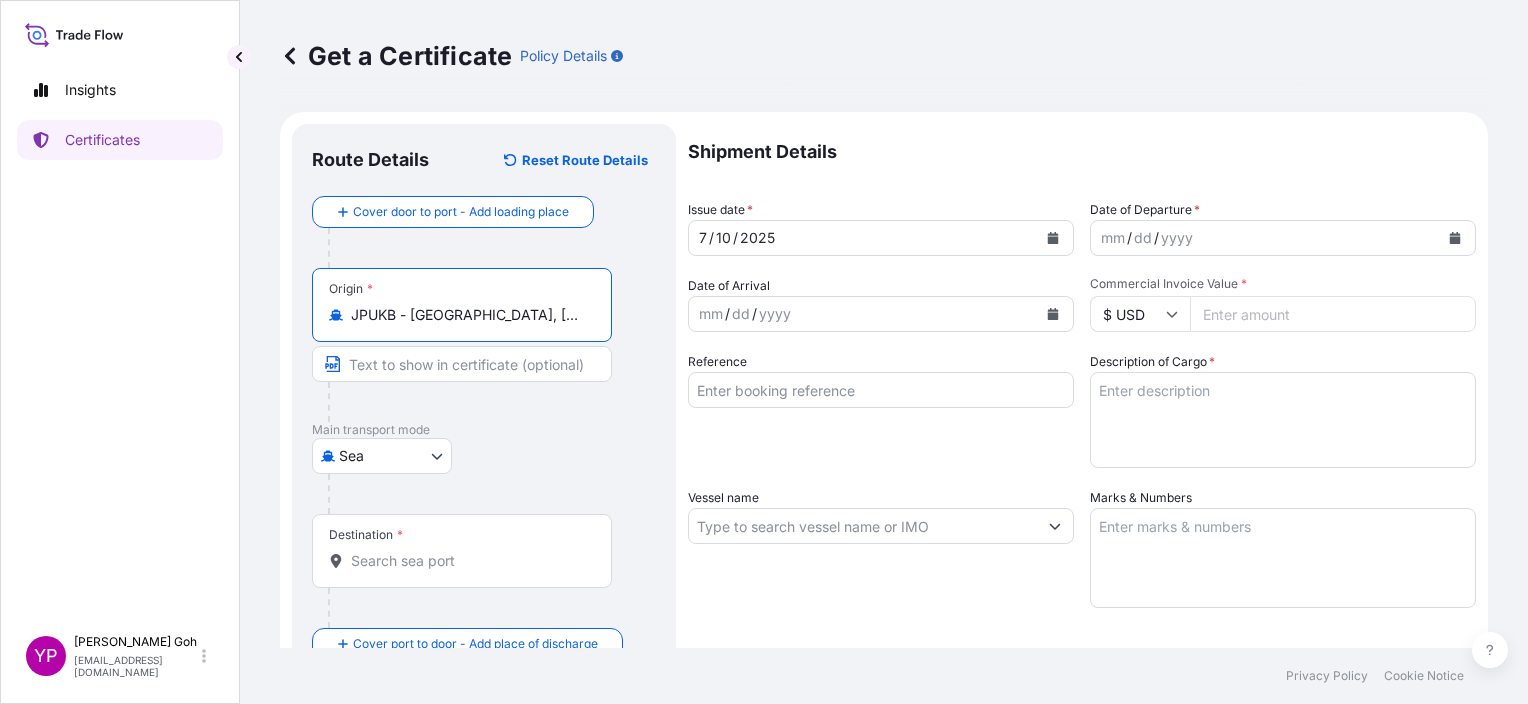 type on "JPUKB - [GEOGRAPHIC_DATA], [GEOGRAPHIC_DATA]" 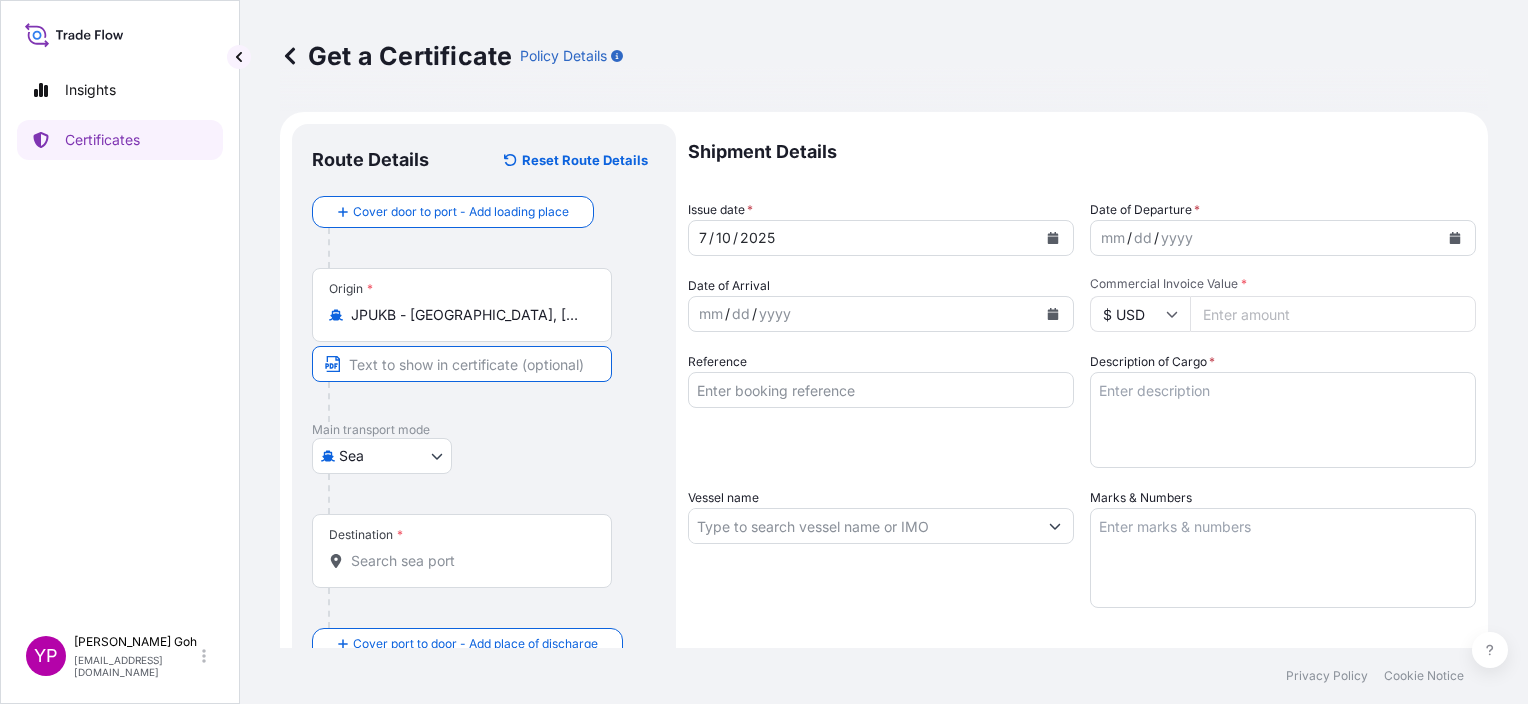 click at bounding box center (462, 364) 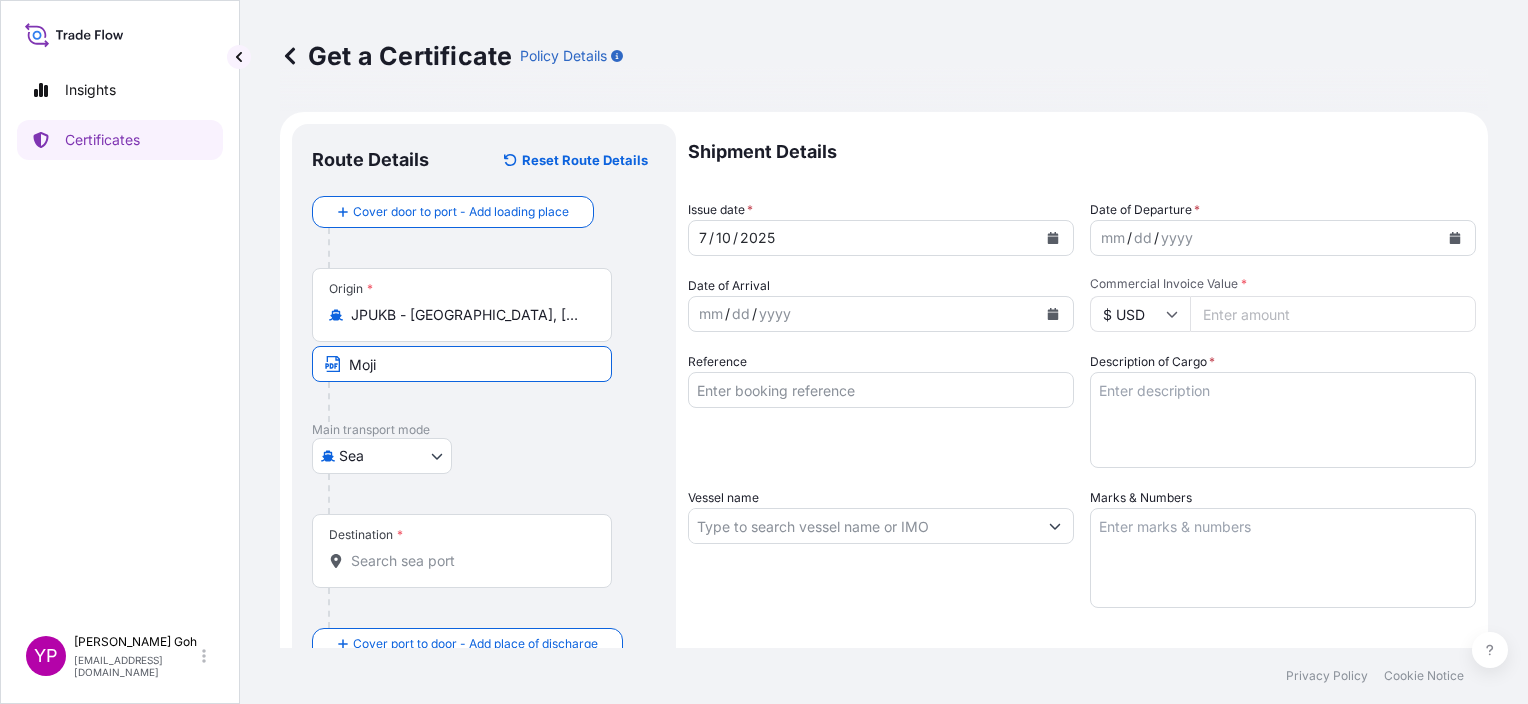 type on "Moji CY" 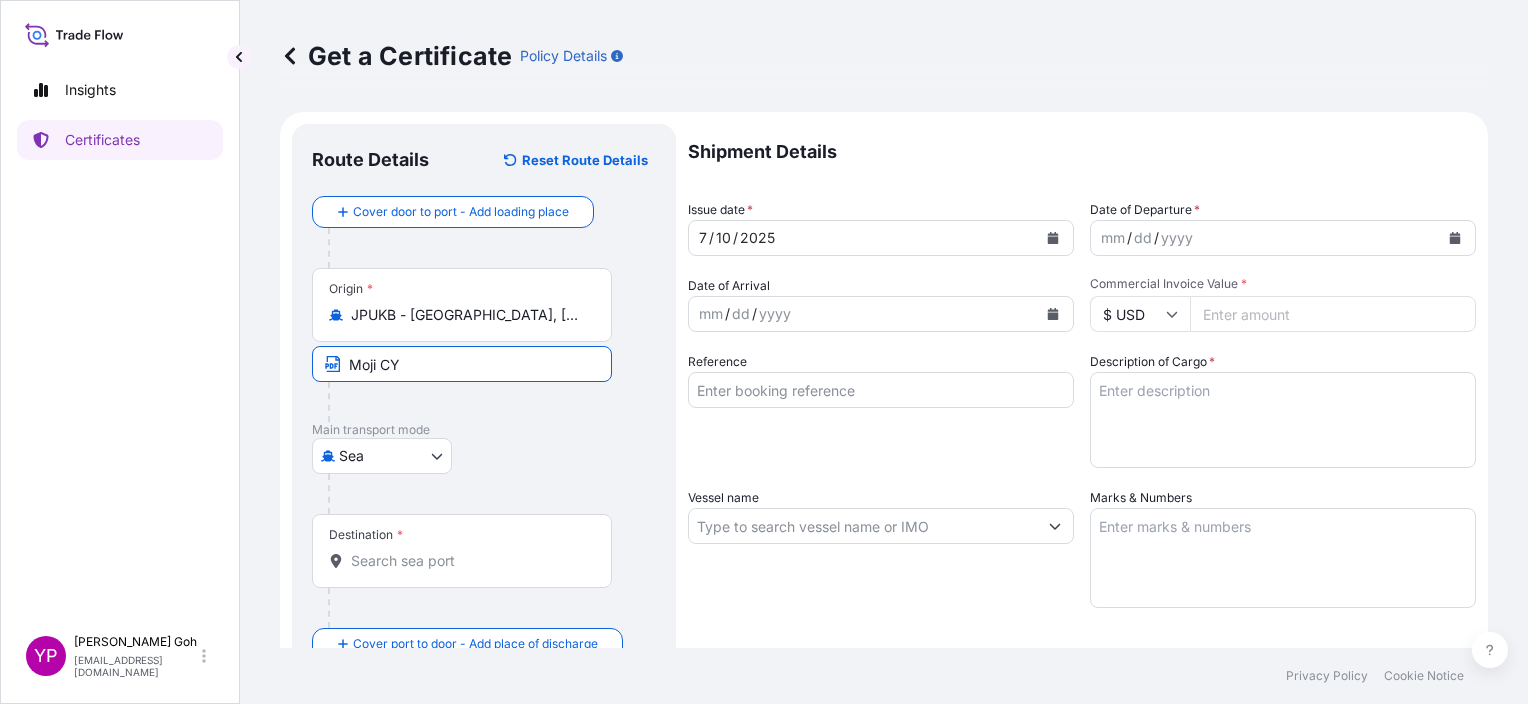 type on "IDJKT - [GEOGRAPHIC_DATA], [GEOGRAPHIC_DATA], [GEOGRAPHIC_DATA]" 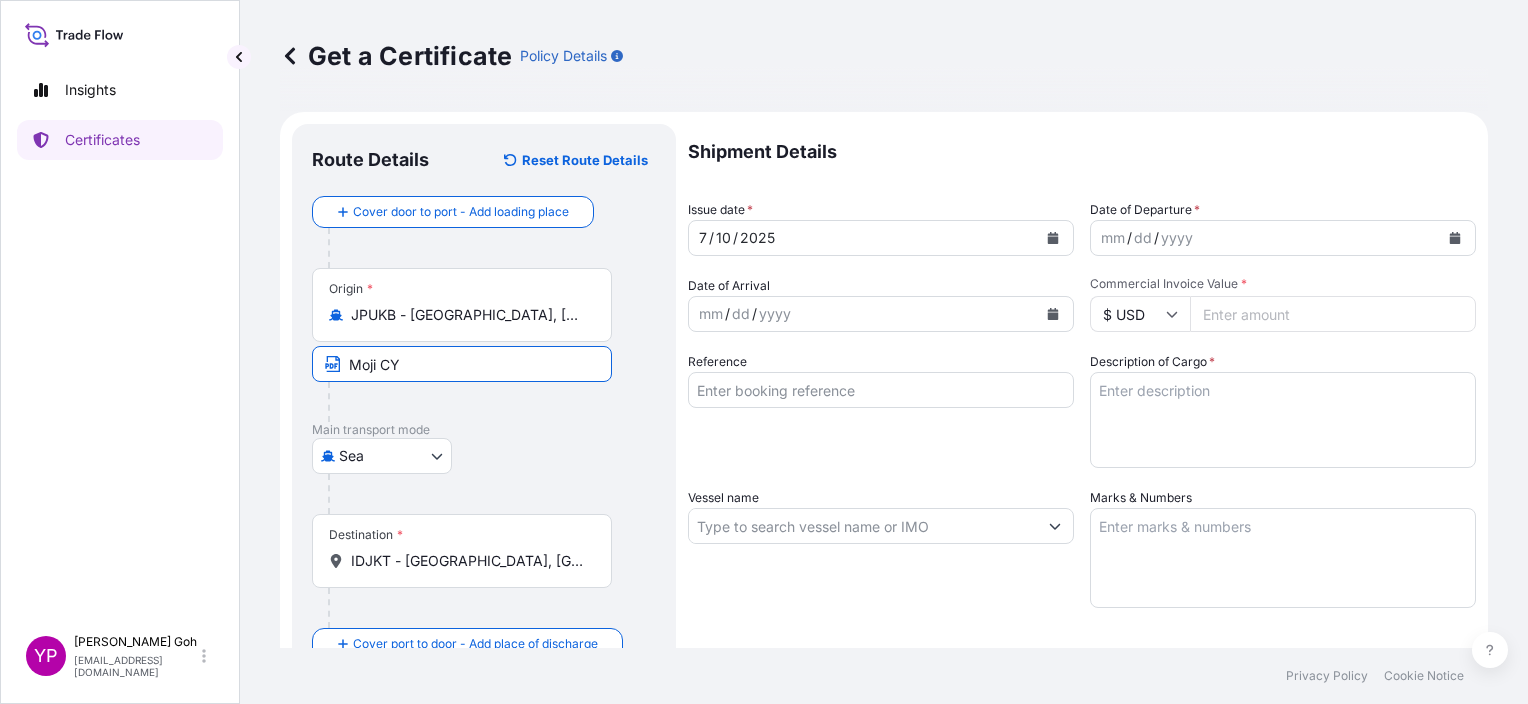 type on "27112.80" 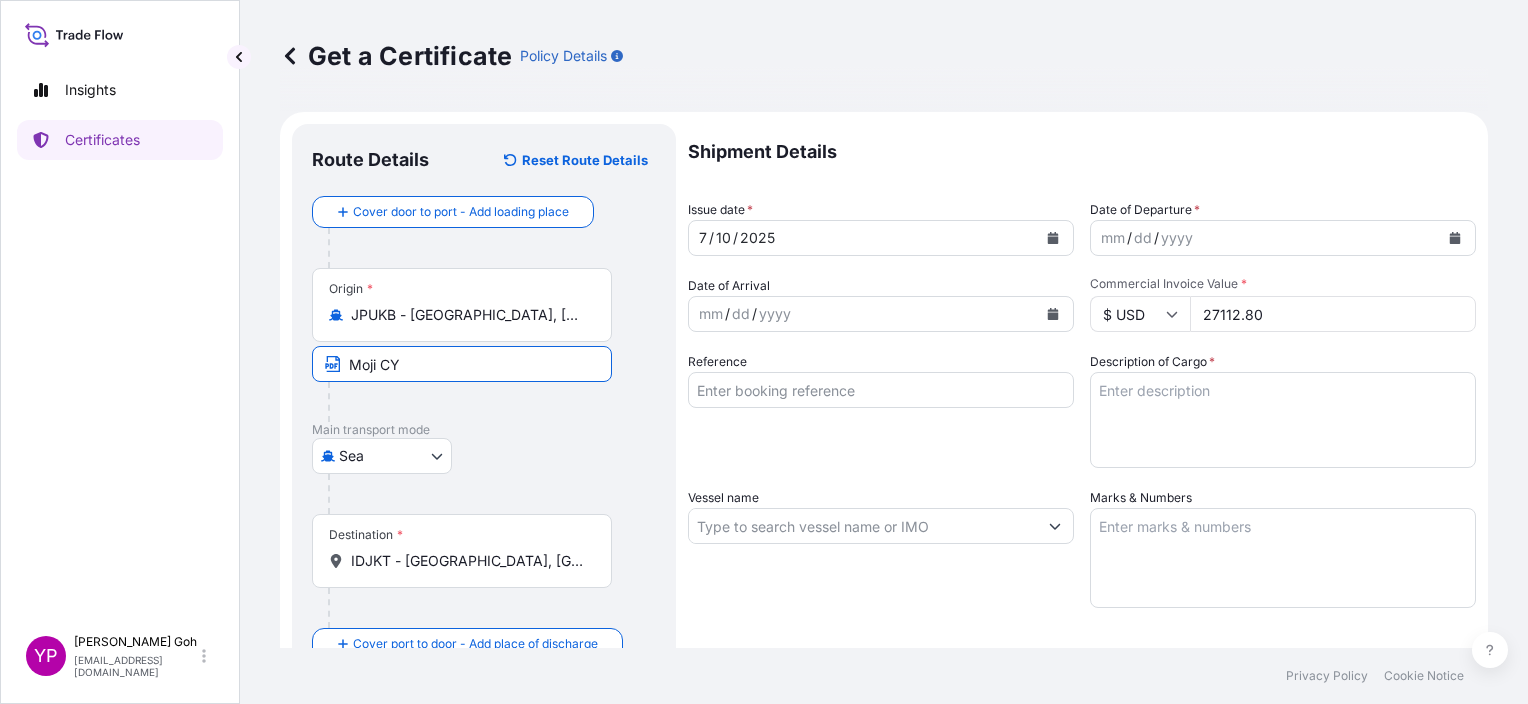 type on "PI-SO007597" 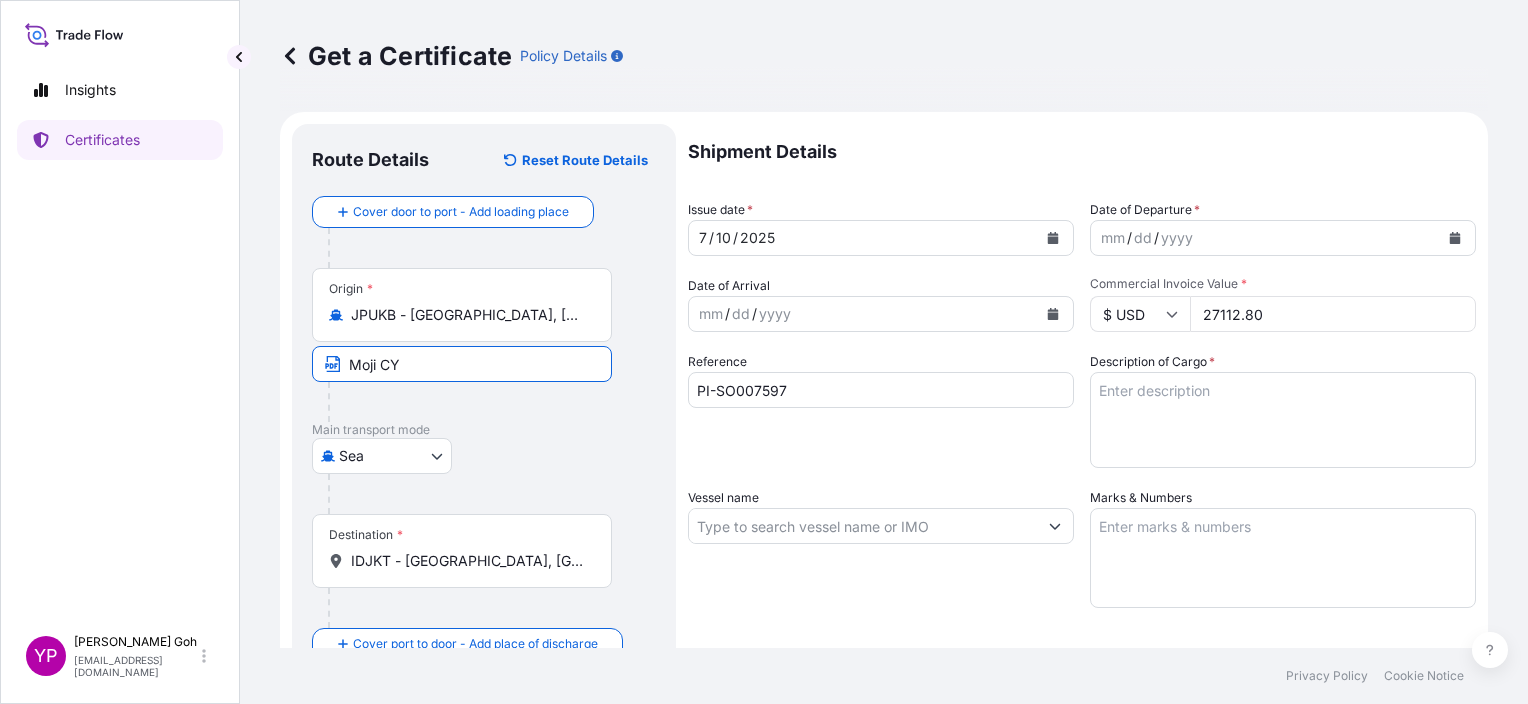 type on "WAN HAI 171 V. S350" 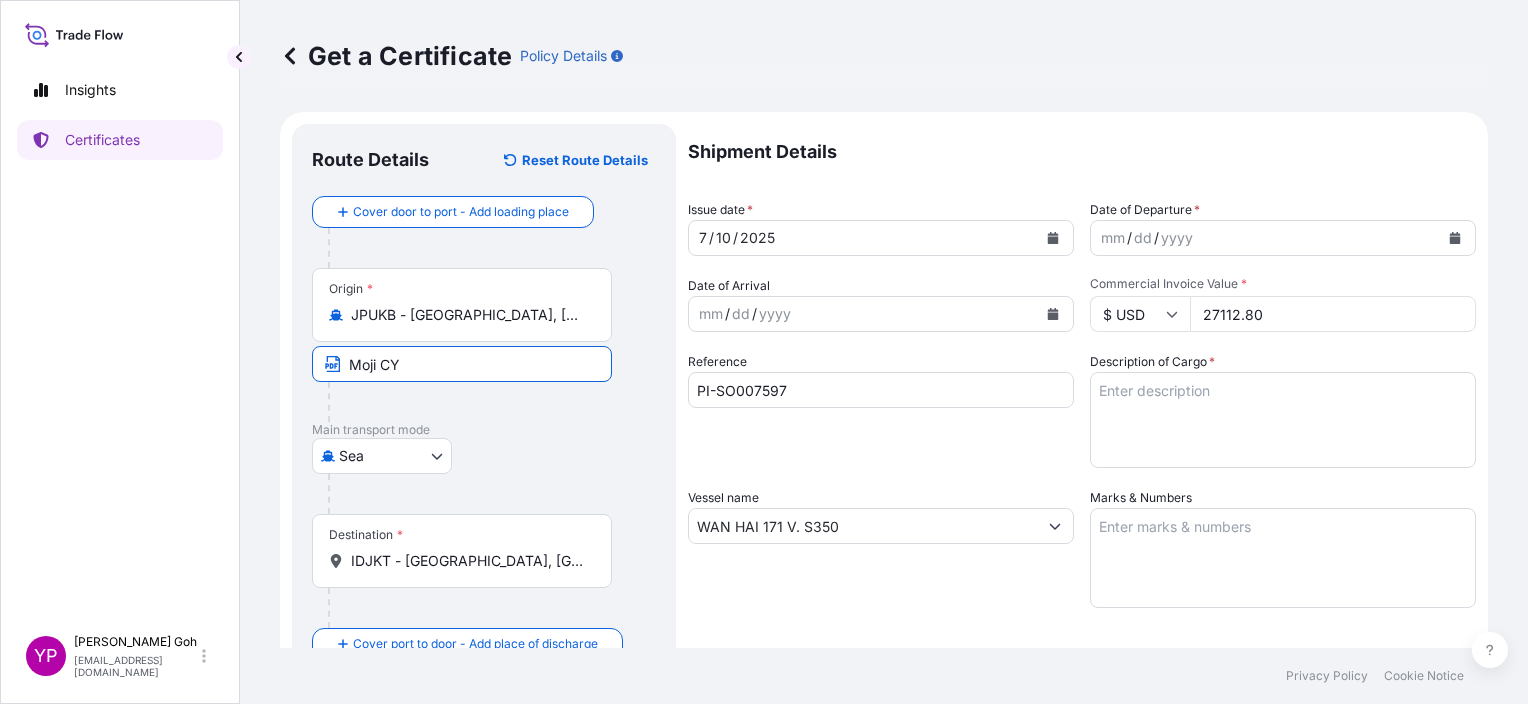 type on "PT. [PERSON_NAME]" 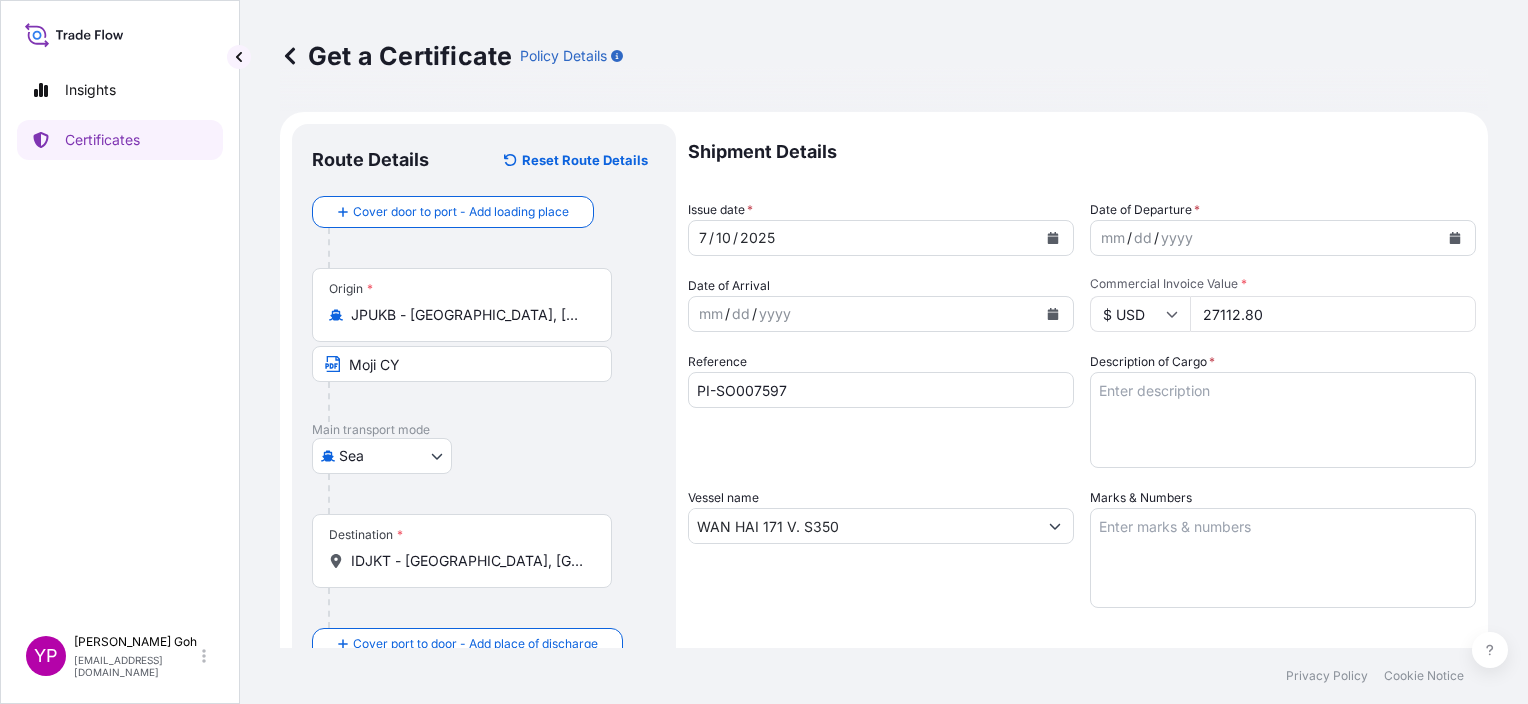click on "[GEOGRAPHIC_DATA]" at bounding box center (484, 456) 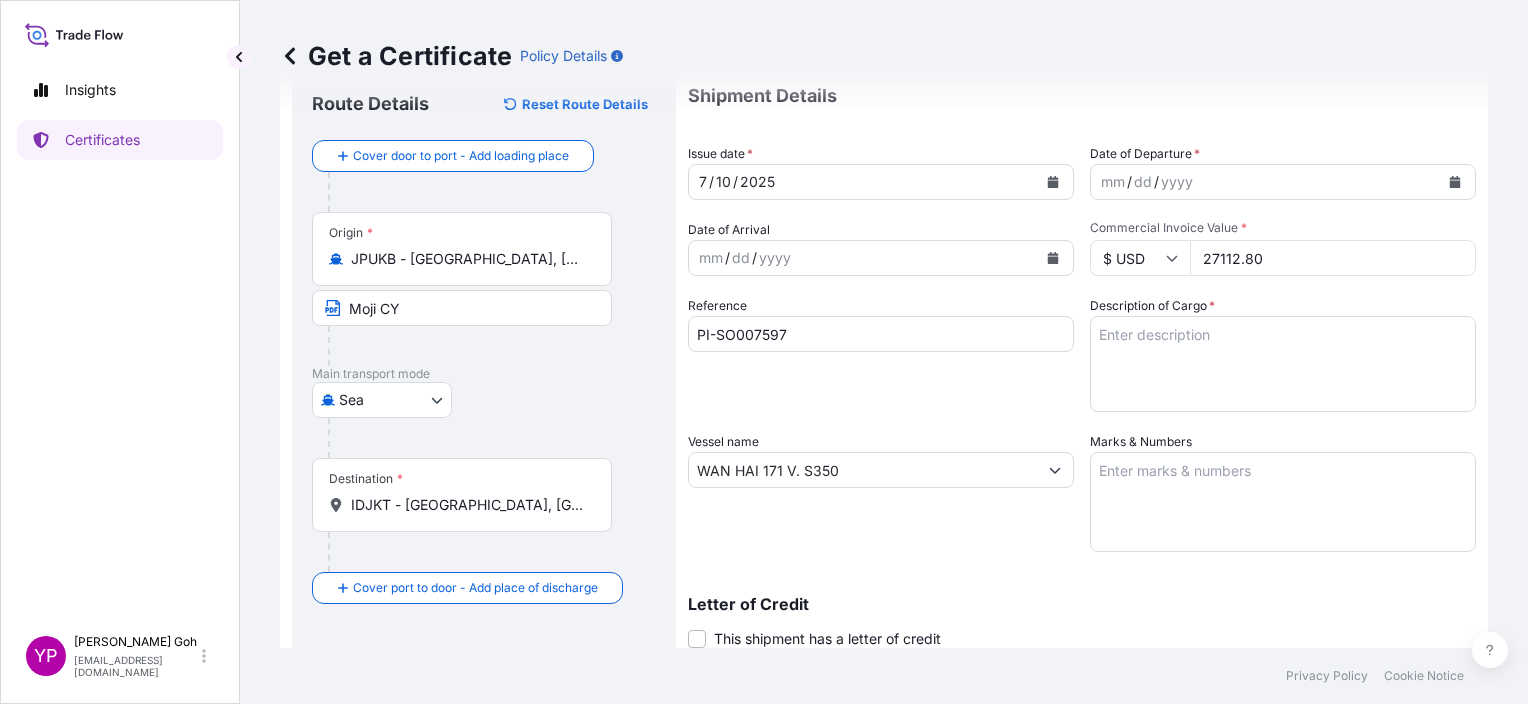 scroll, scrollTop: 100, scrollLeft: 0, axis: vertical 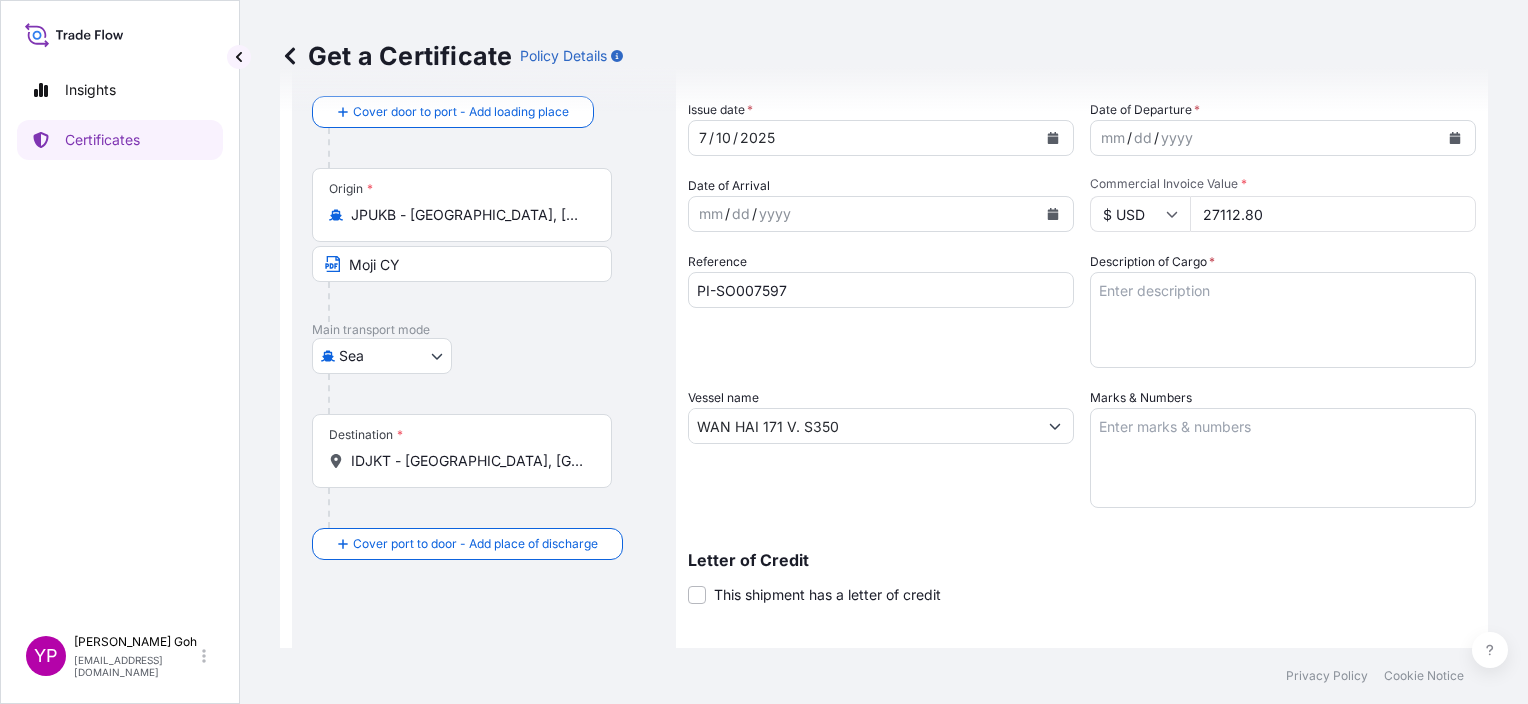 click on "IDJKT - [GEOGRAPHIC_DATA], [GEOGRAPHIC_DATA], [GEOGRAPHIC_DATA]" at bounding box center [469, 461] 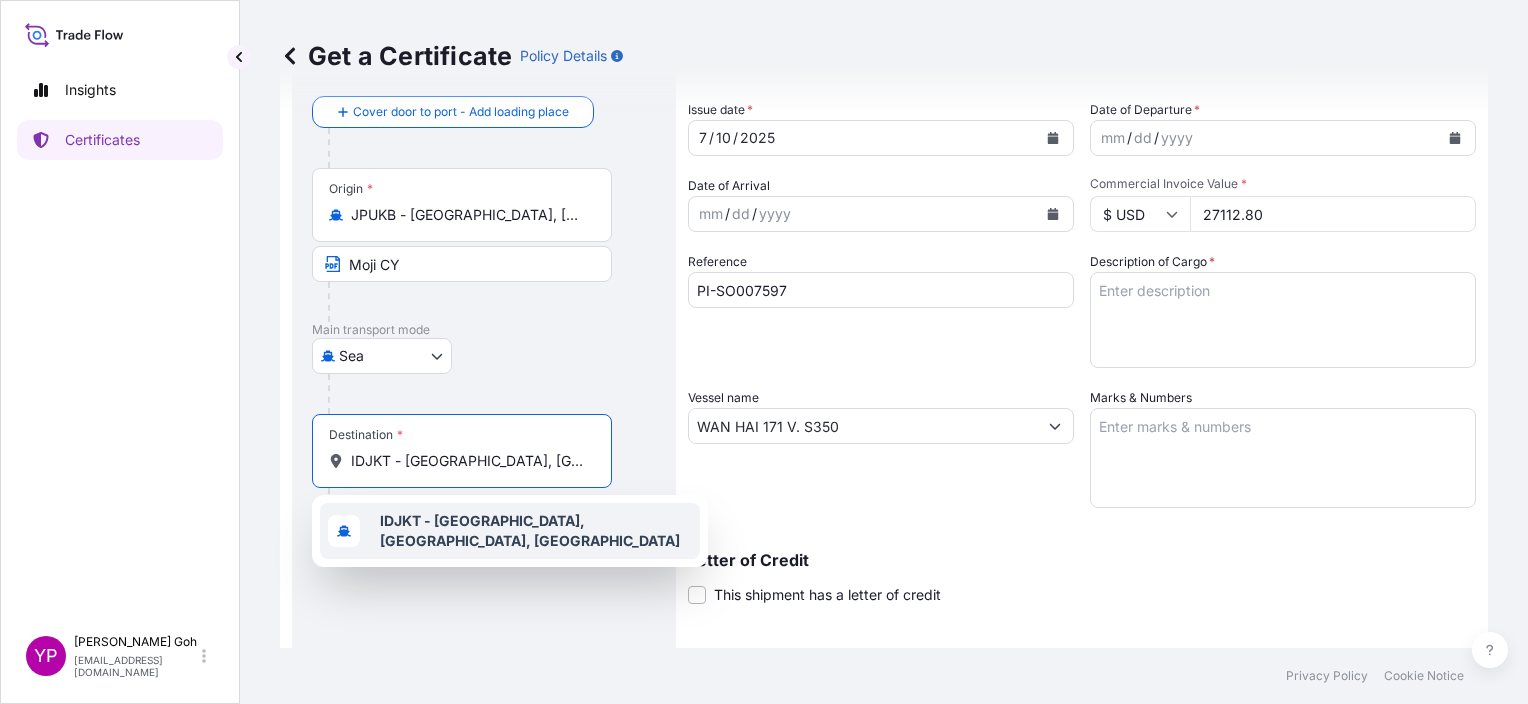click on "IDJKT - [GEOGRAPHIC_DATA], [GEOGRAPHIC_DATA], [GEOGRAPHIC_DATA]" at bounding box center (530, 530) 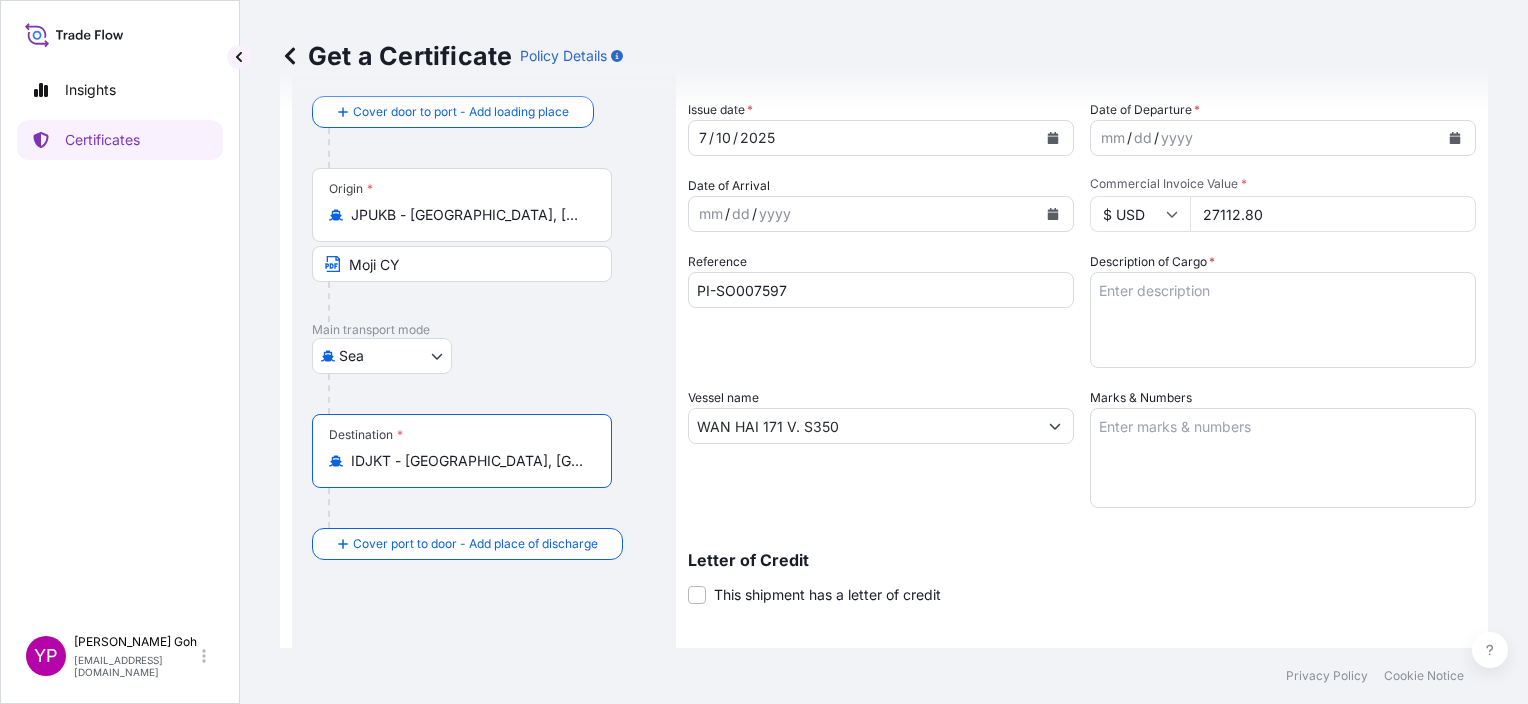 click on "Destination * IDJKT - [GEOGRAPHIC_DATA], [GEOGRAPHIC_DATA], [GEOGRAPHIC_DATA]" at bounding box center [484, 471] 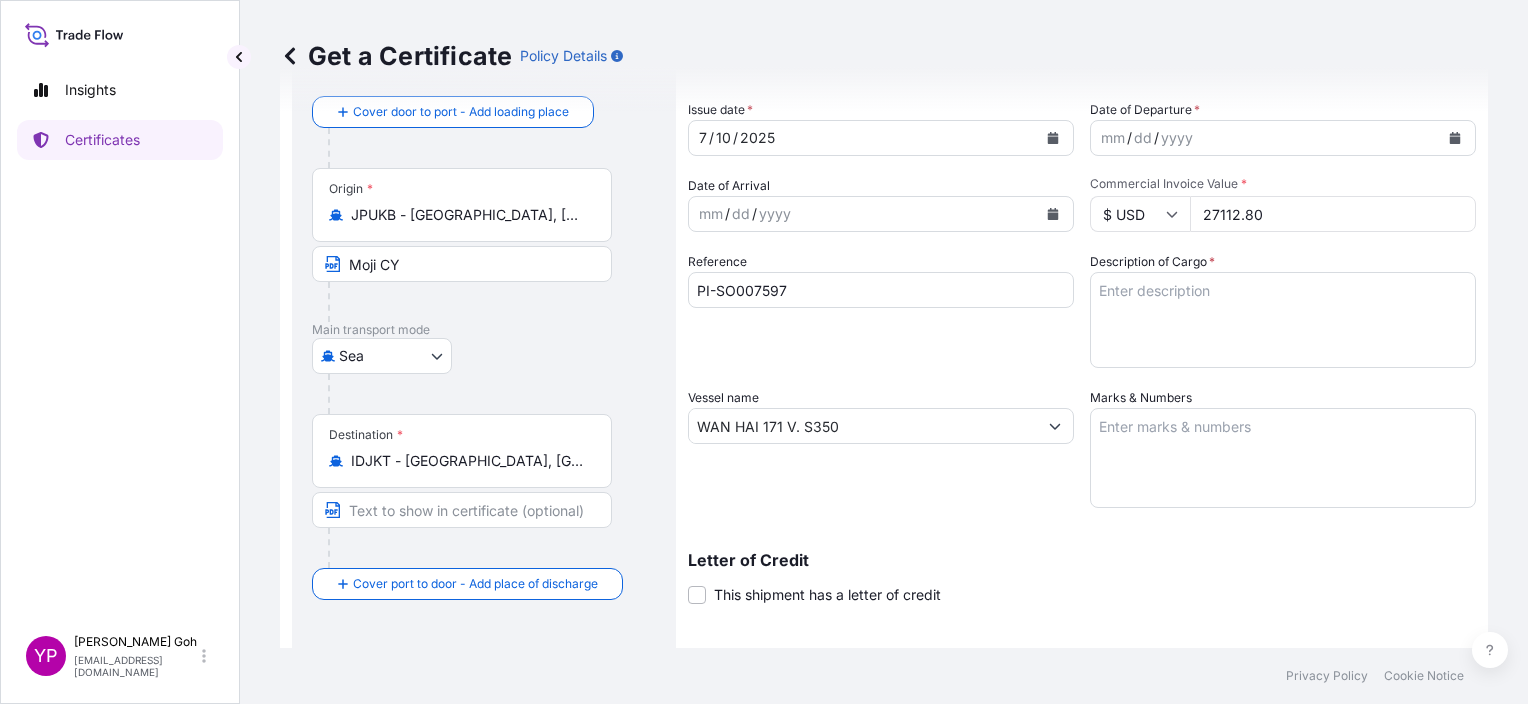 click at bounding box center (462, 510) 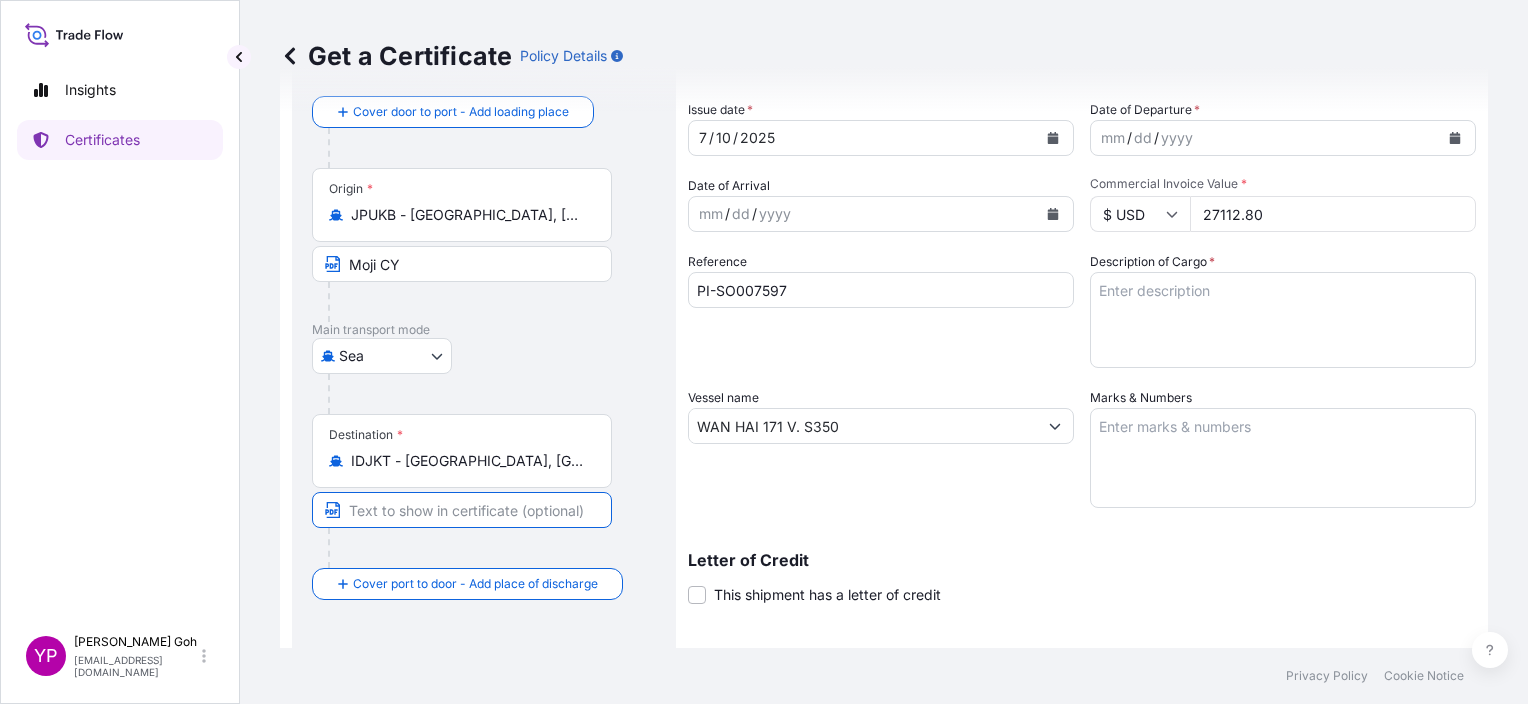 type on "Jakarta CY" 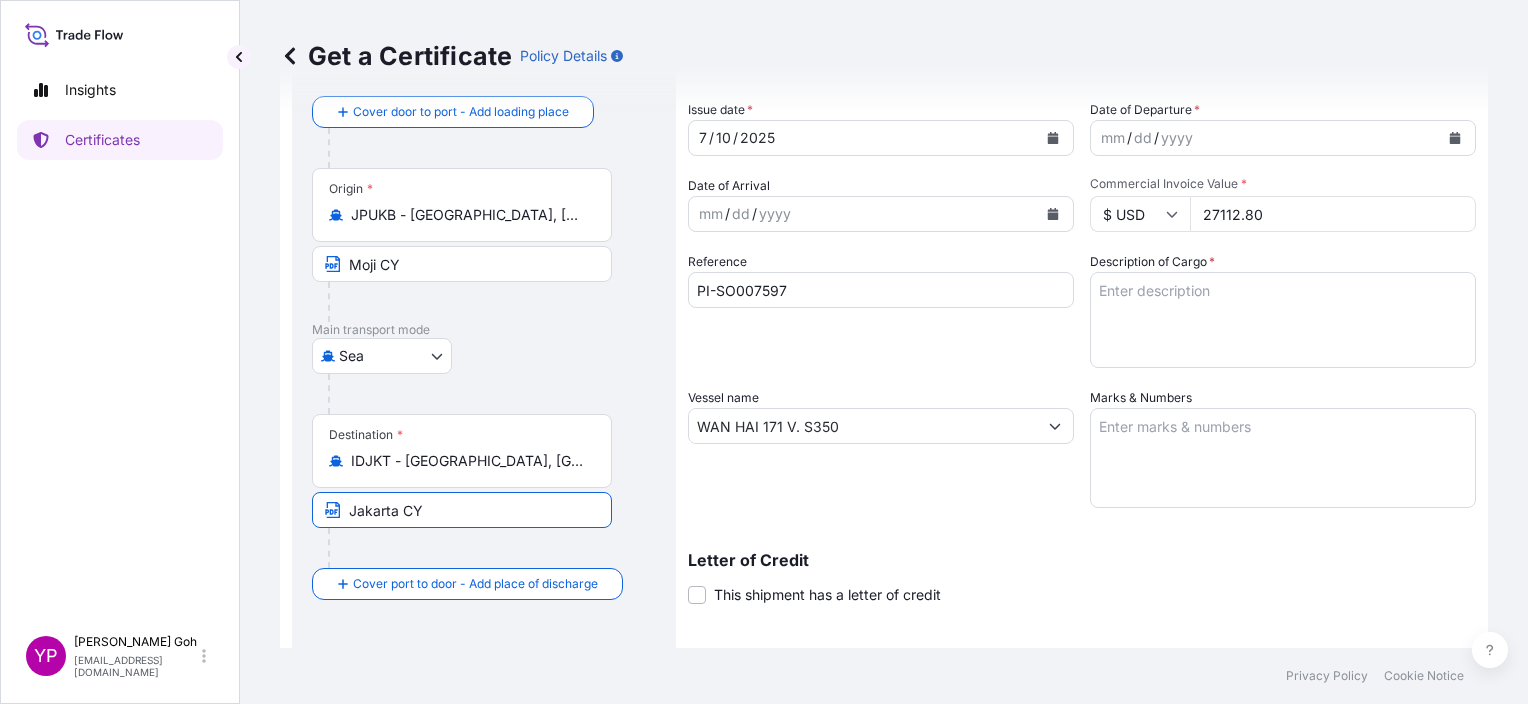 click on "Destination * IDJKT - [GEOGRAPHIC_DATA], [GEOGRAPHIC_DATA], [GEOGRAPHIC_DATA] [GEOGRAPHIC_DATA] [GEOGRAPHIC_DATA]" at bounding box center (484, 491) 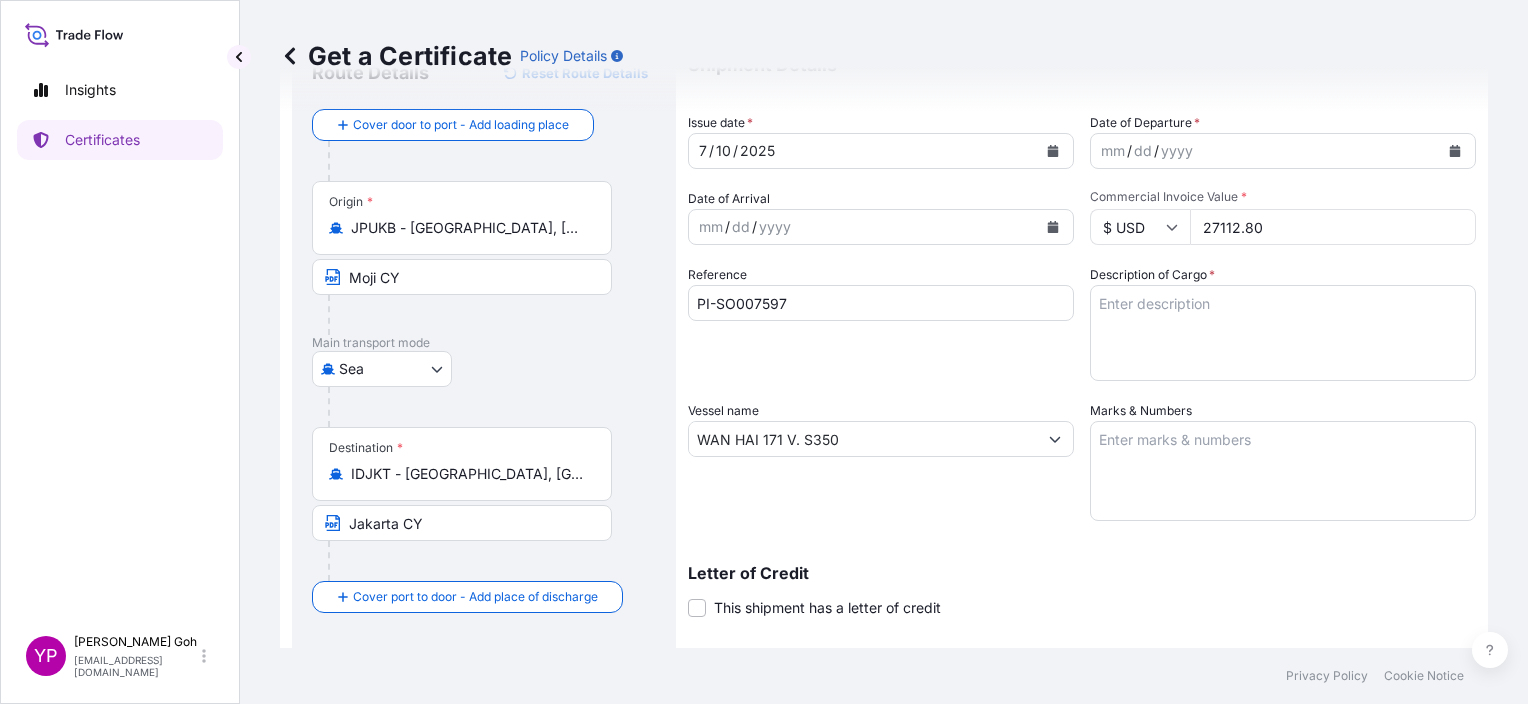 scroll, scrollTop: 0, scrollLeft: 0, axis: both 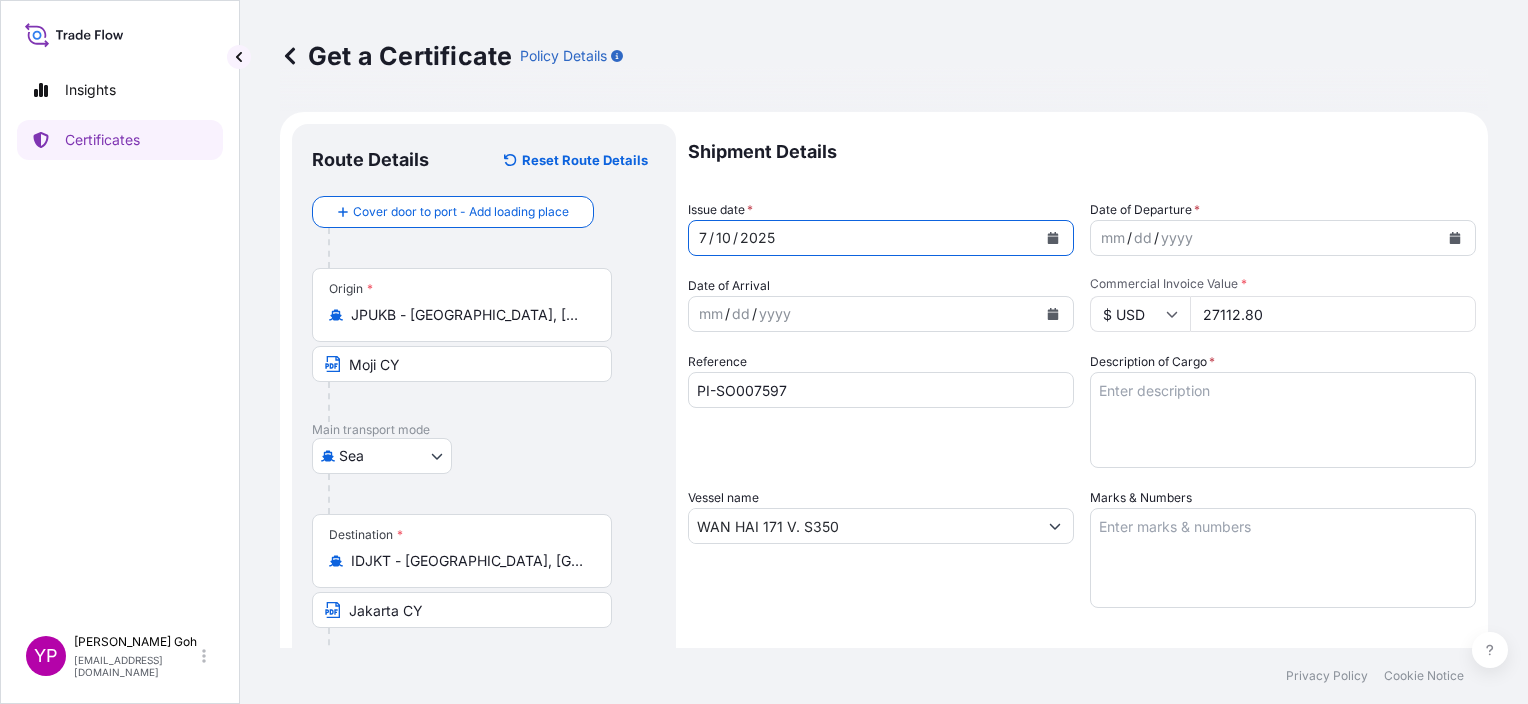click on "[DATE]" at bounding box center (863, 238) 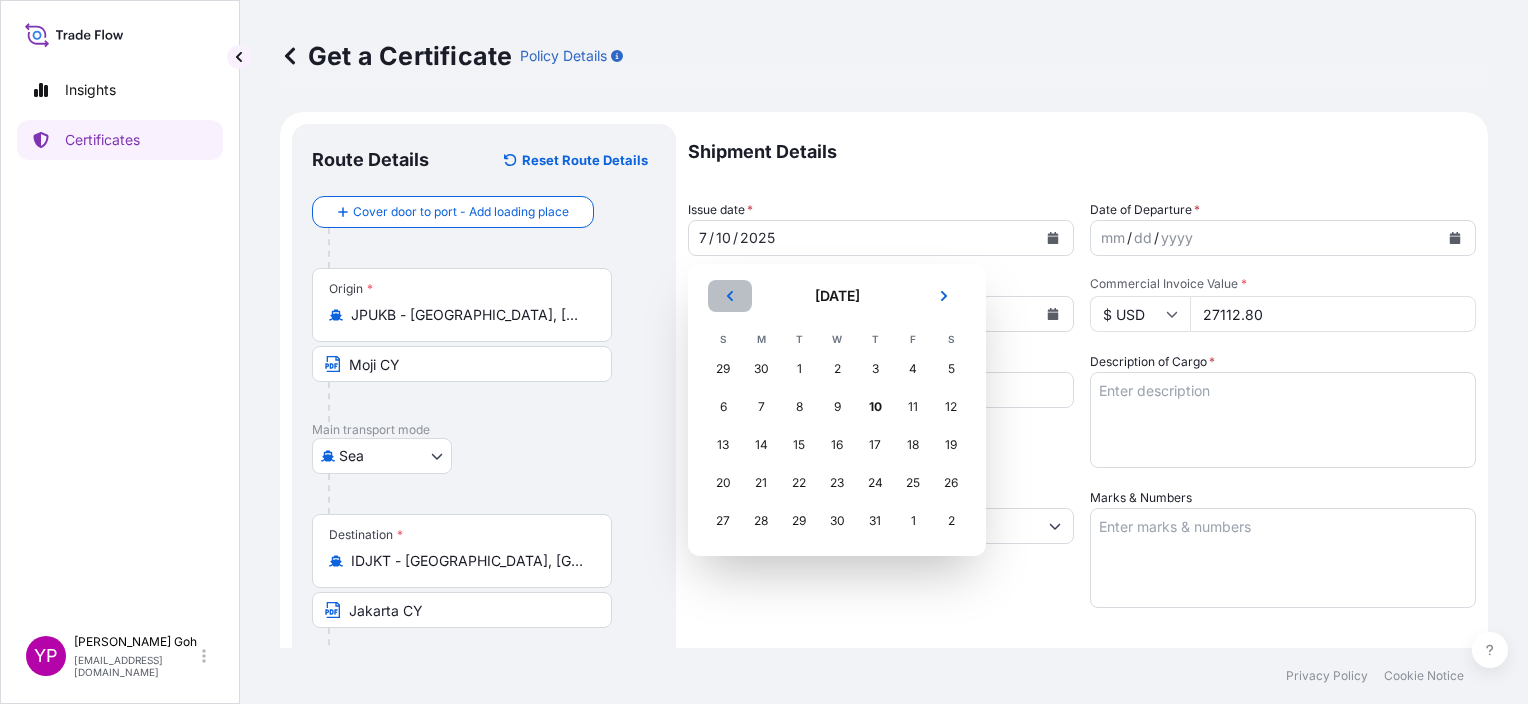 click at bounding box center [730, 296] 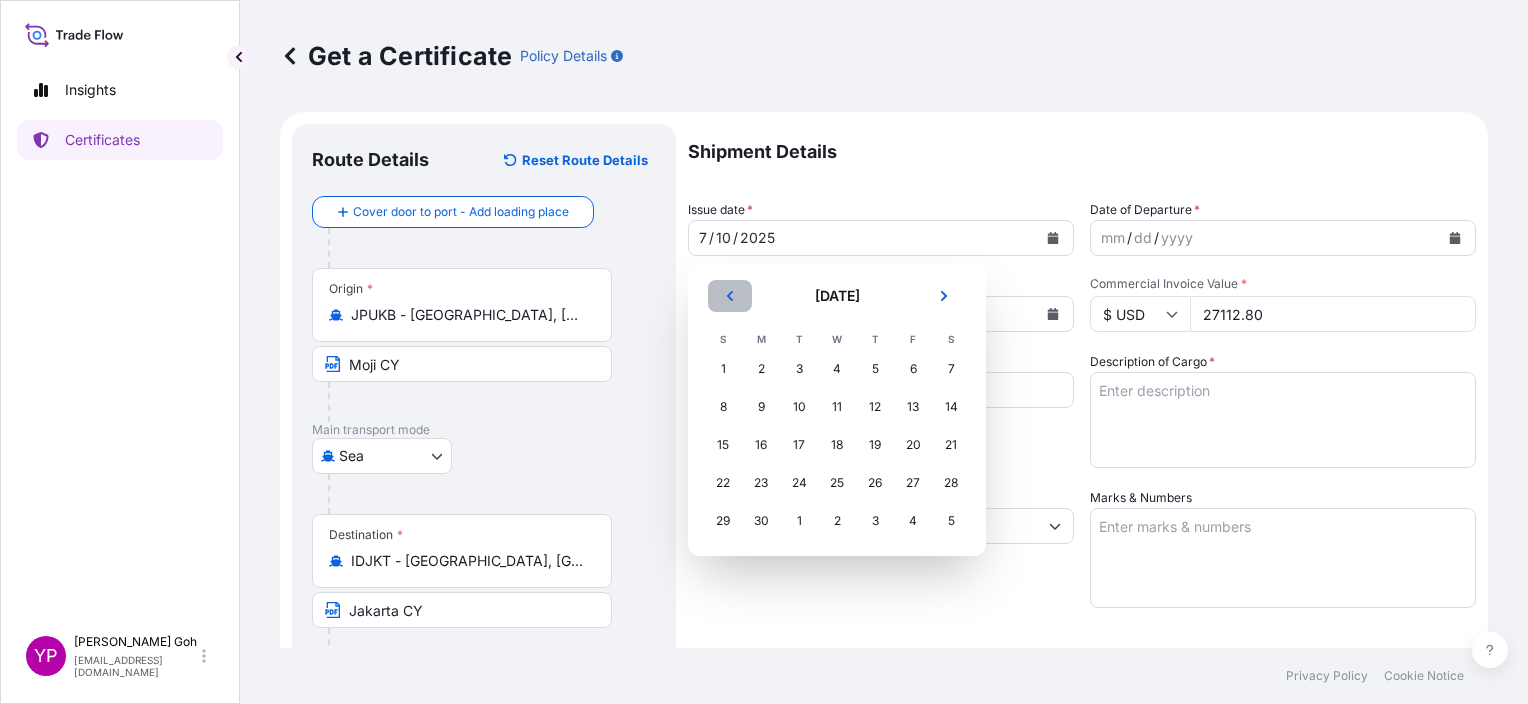 click at bounding box center (730, 296) 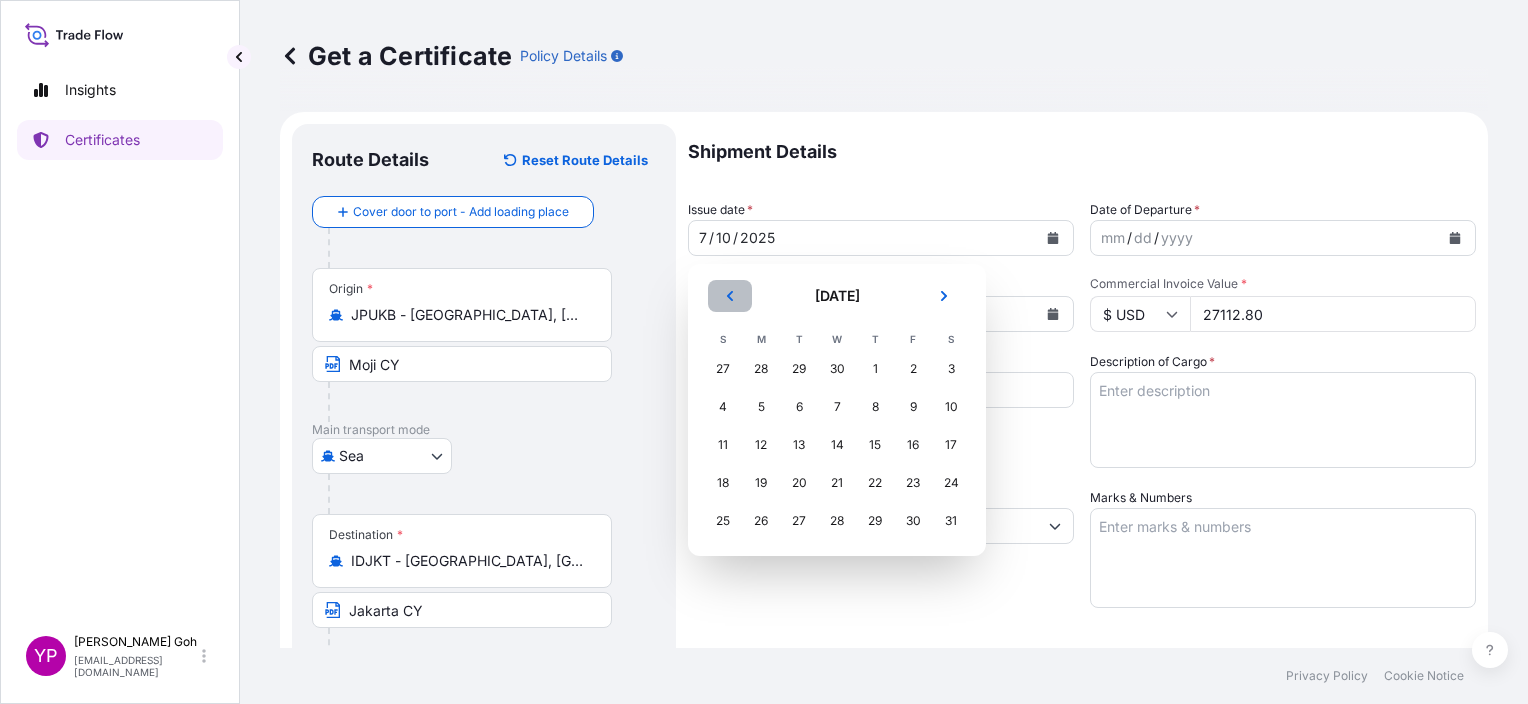 click at bounding box center [730, 296] 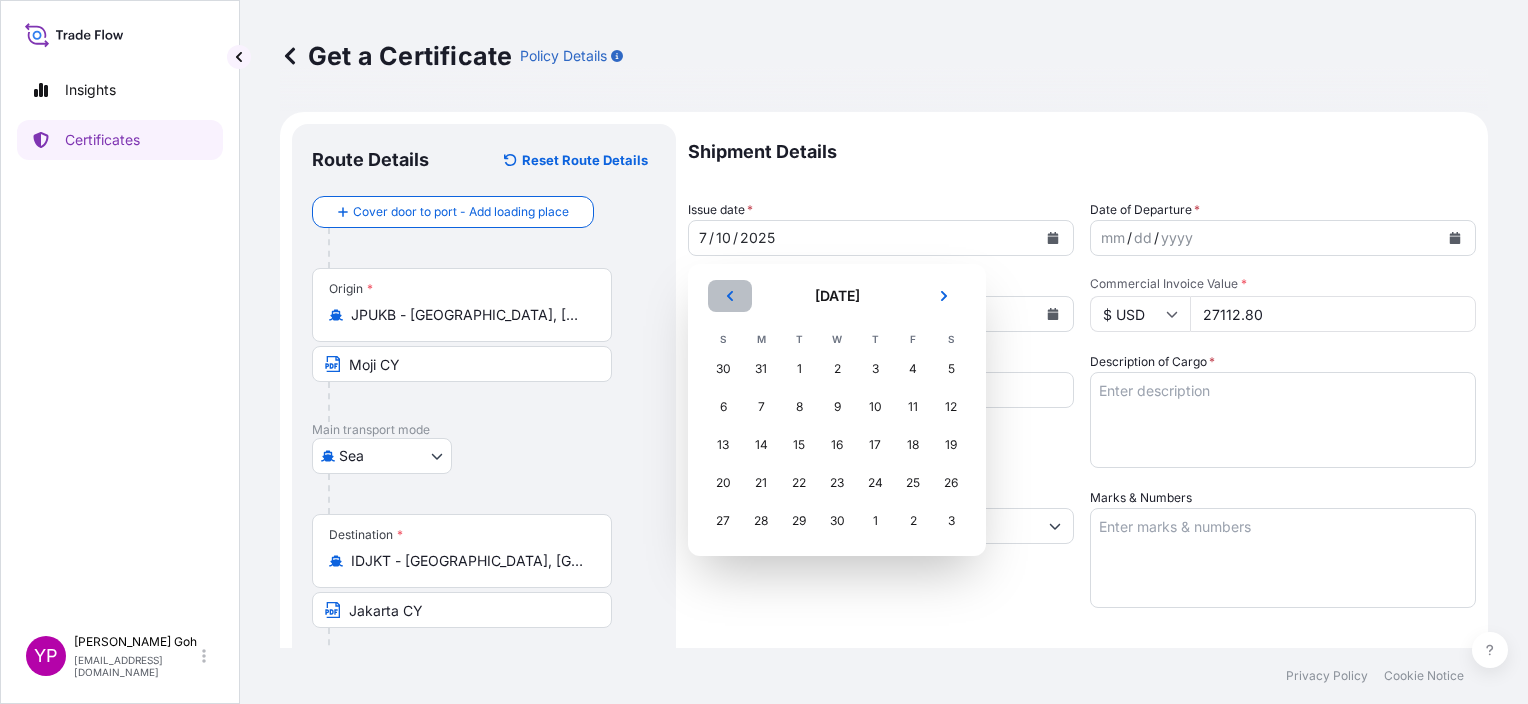 click at bounding box center [730, 296] 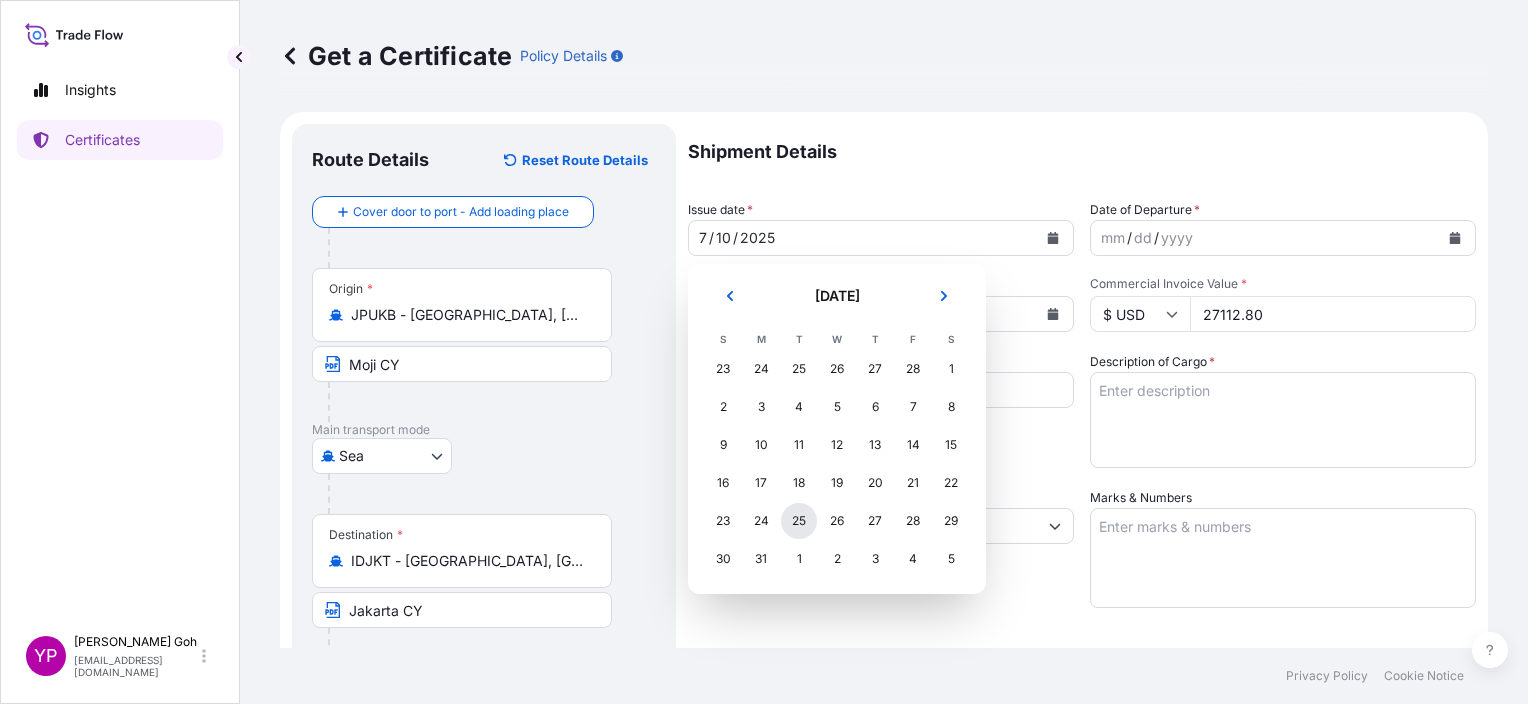 click on "25" at bounding box center [799, 521] 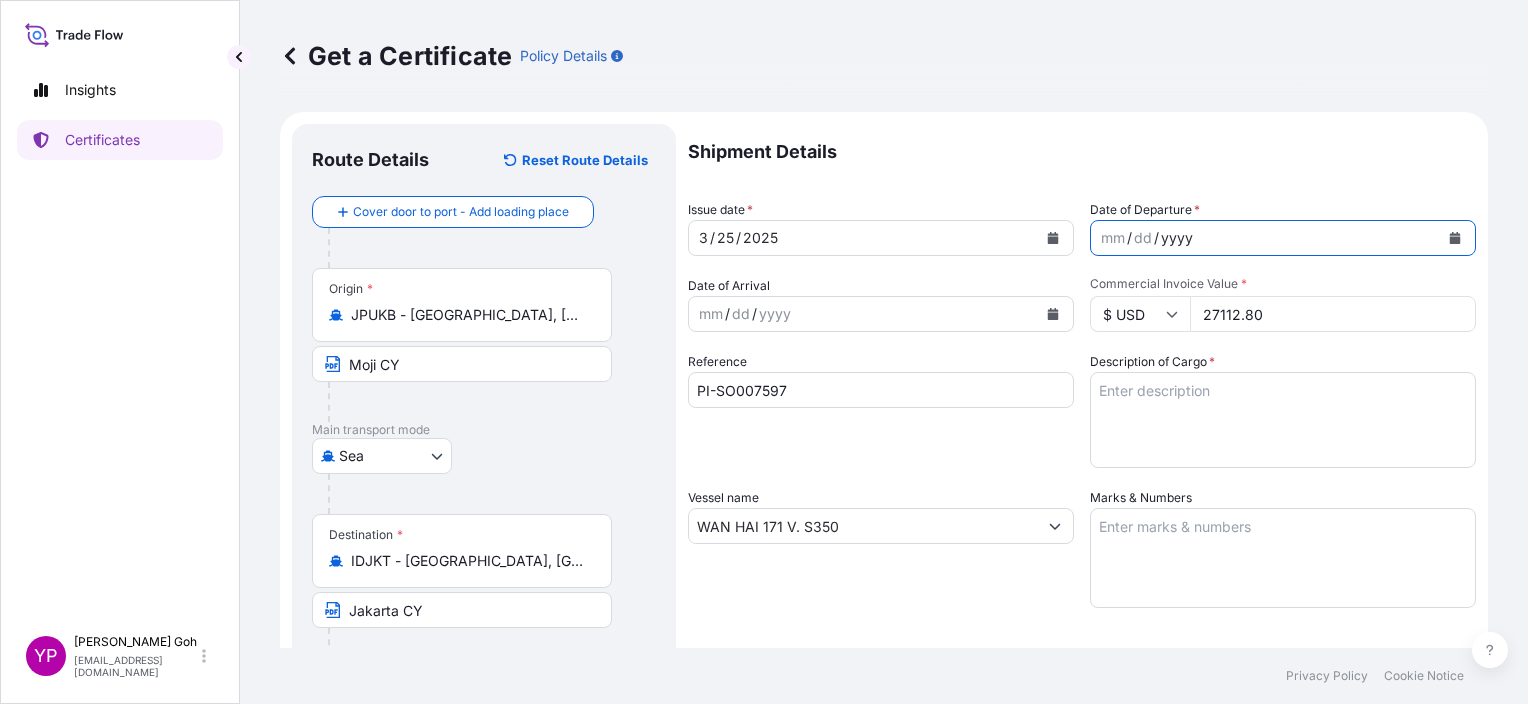 click on "yyyy" at bounding box center (1177, 238) 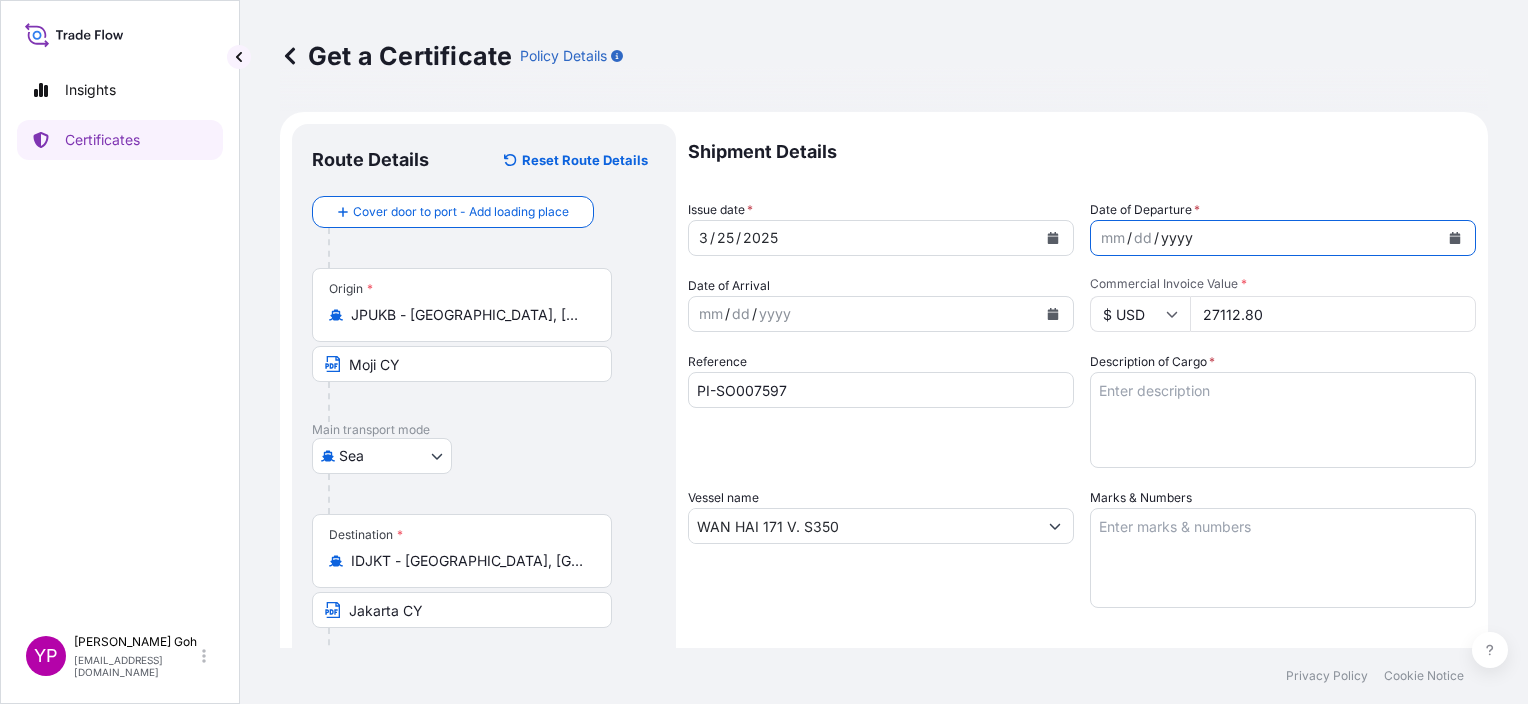 click 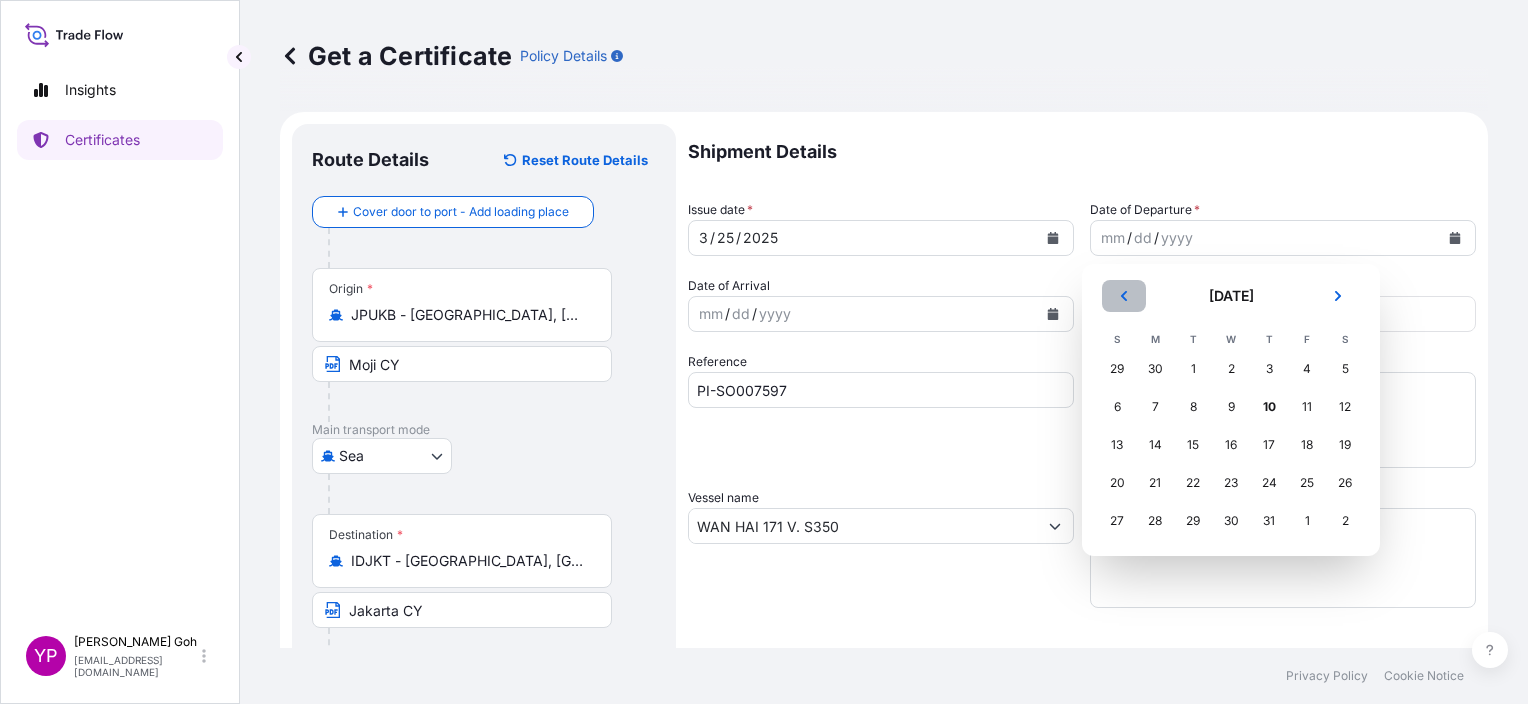 click 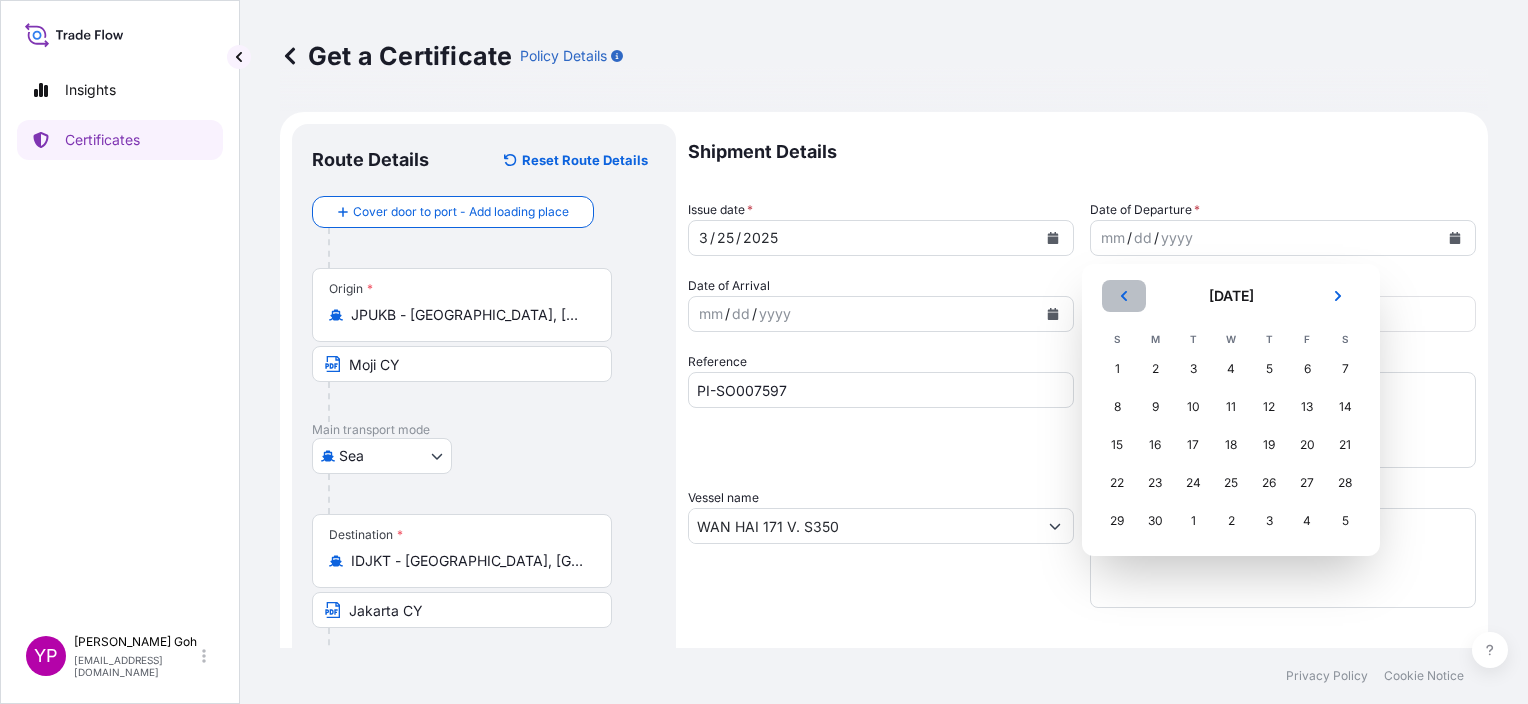 click 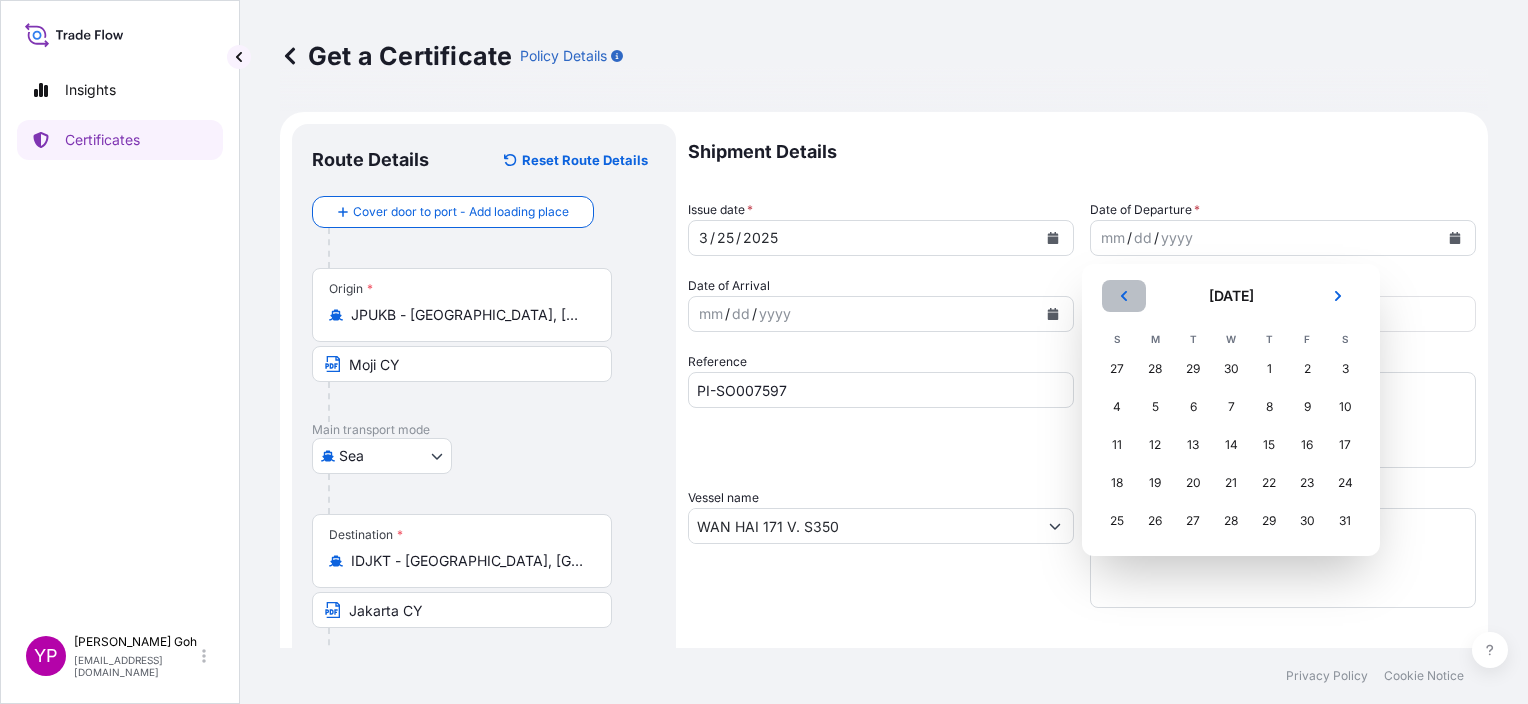 click 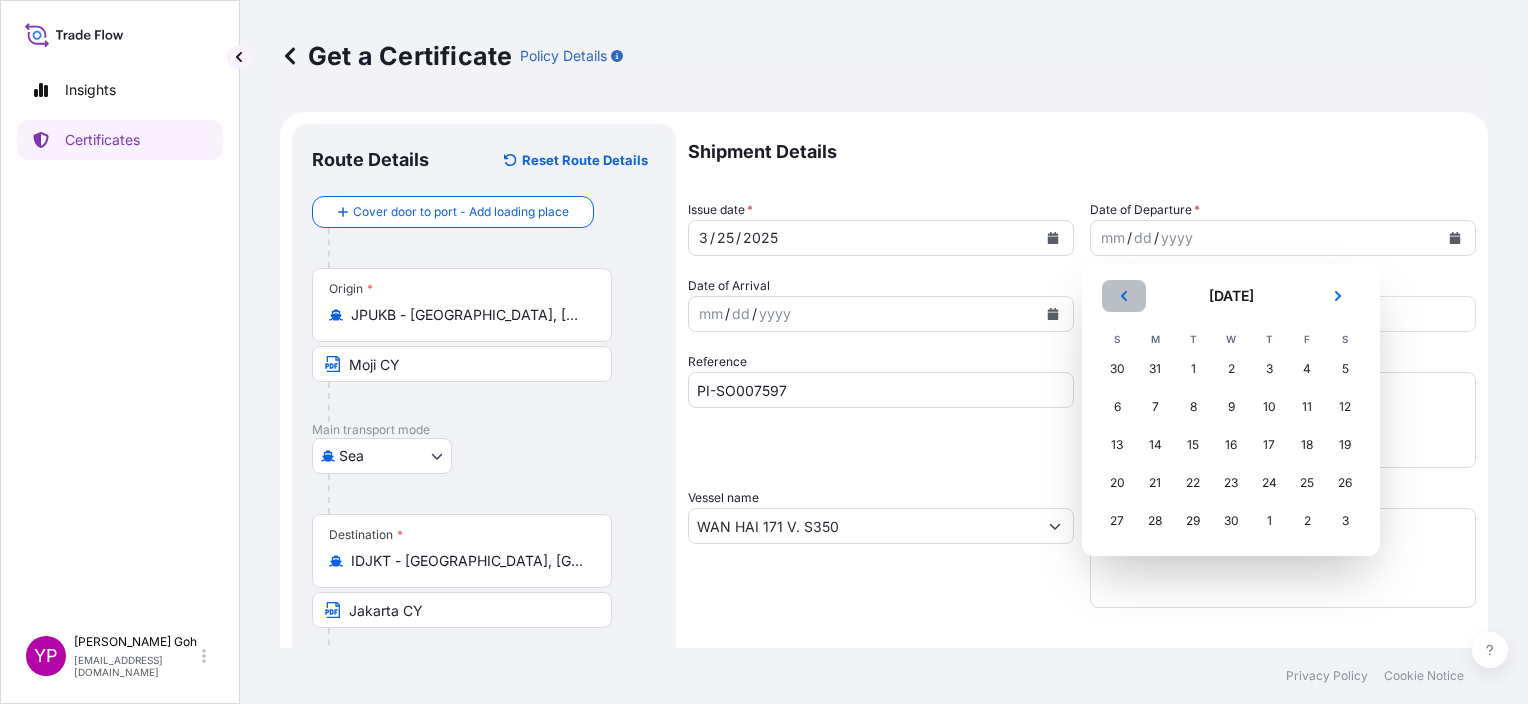 click 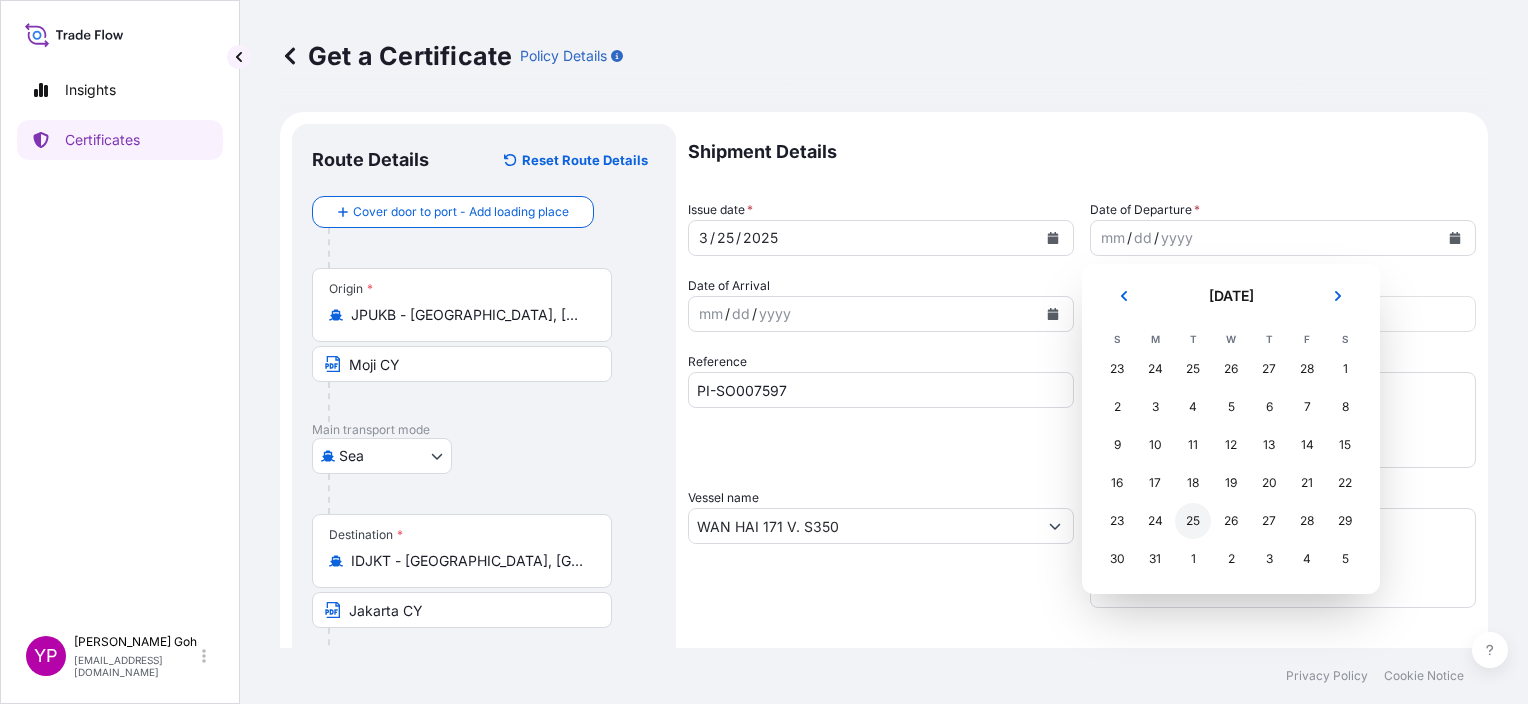 click on "25" at bounding box center [1193, 521] 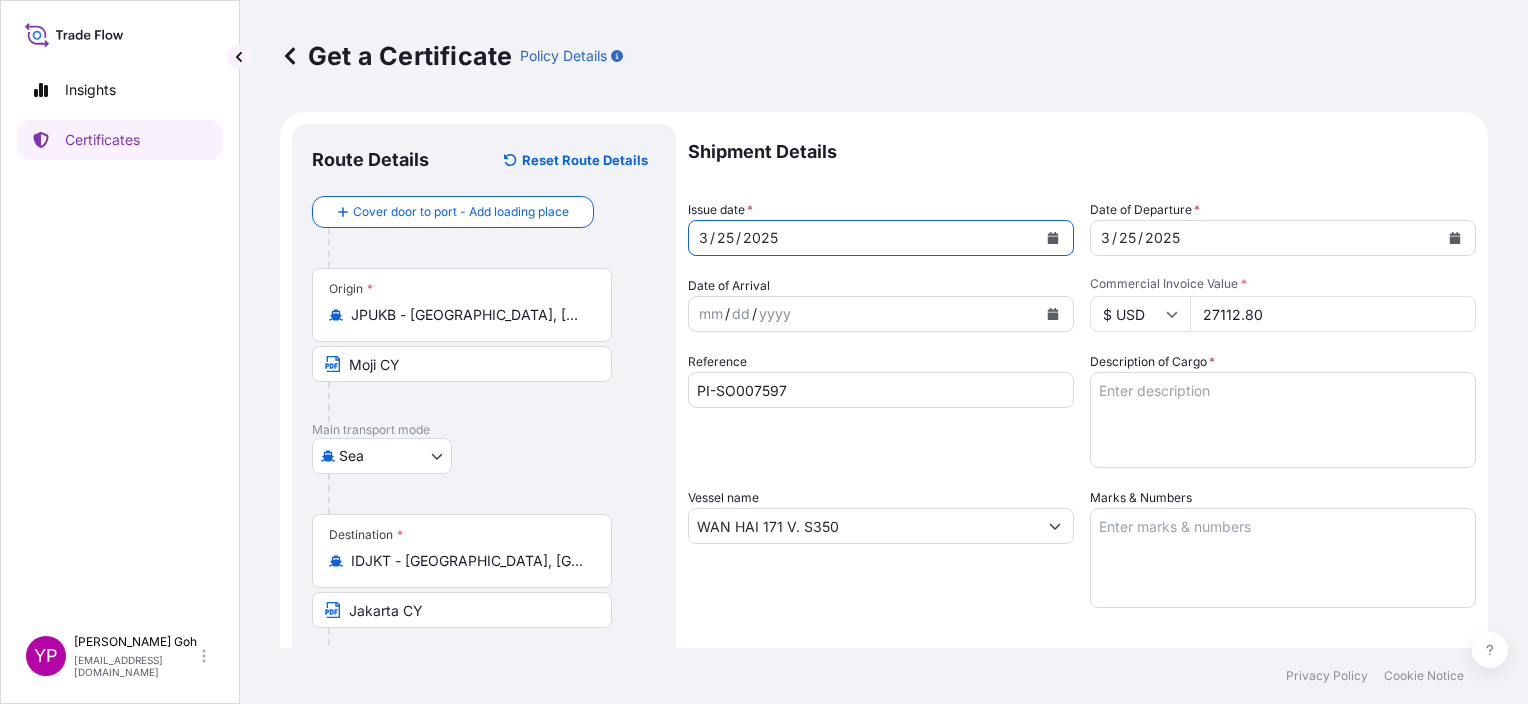 click 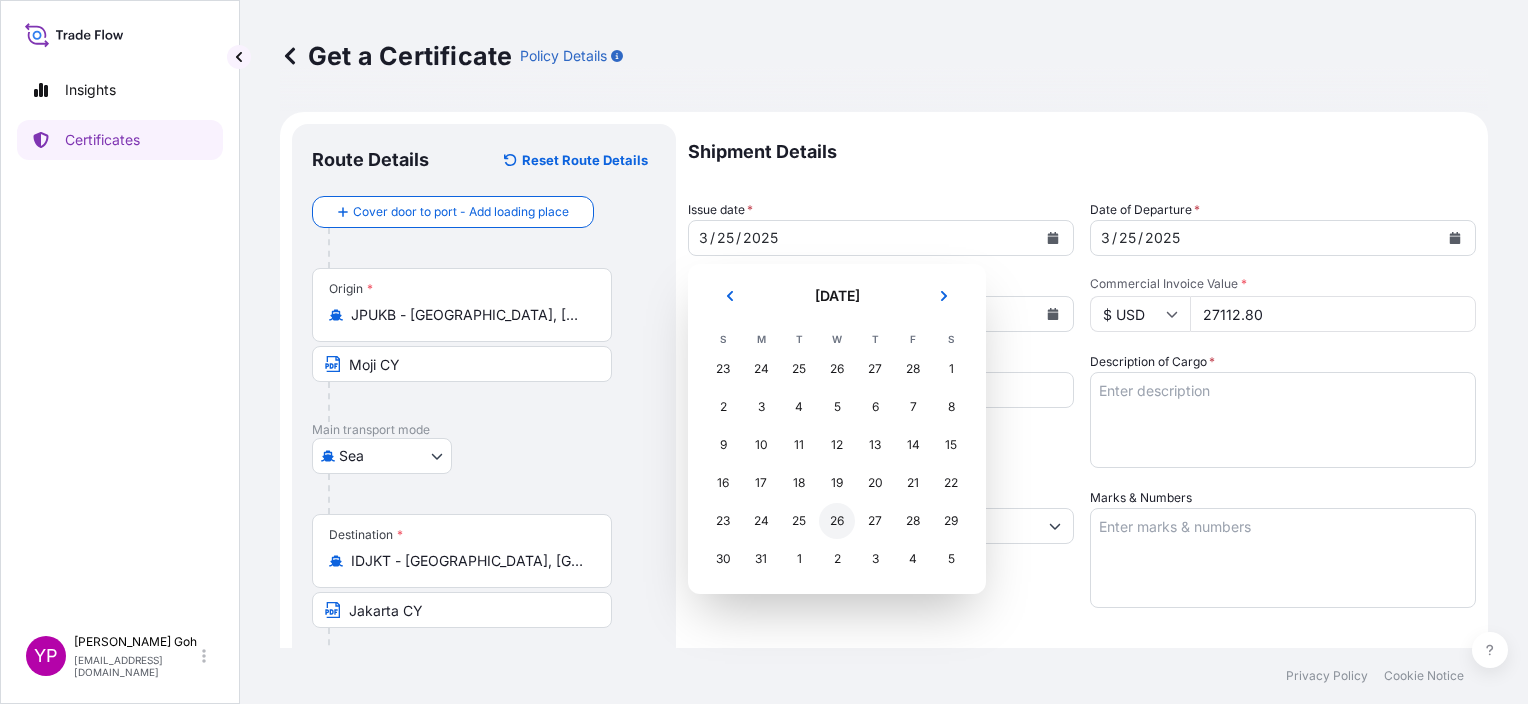 click on "26" at bounding box center [837, 521] 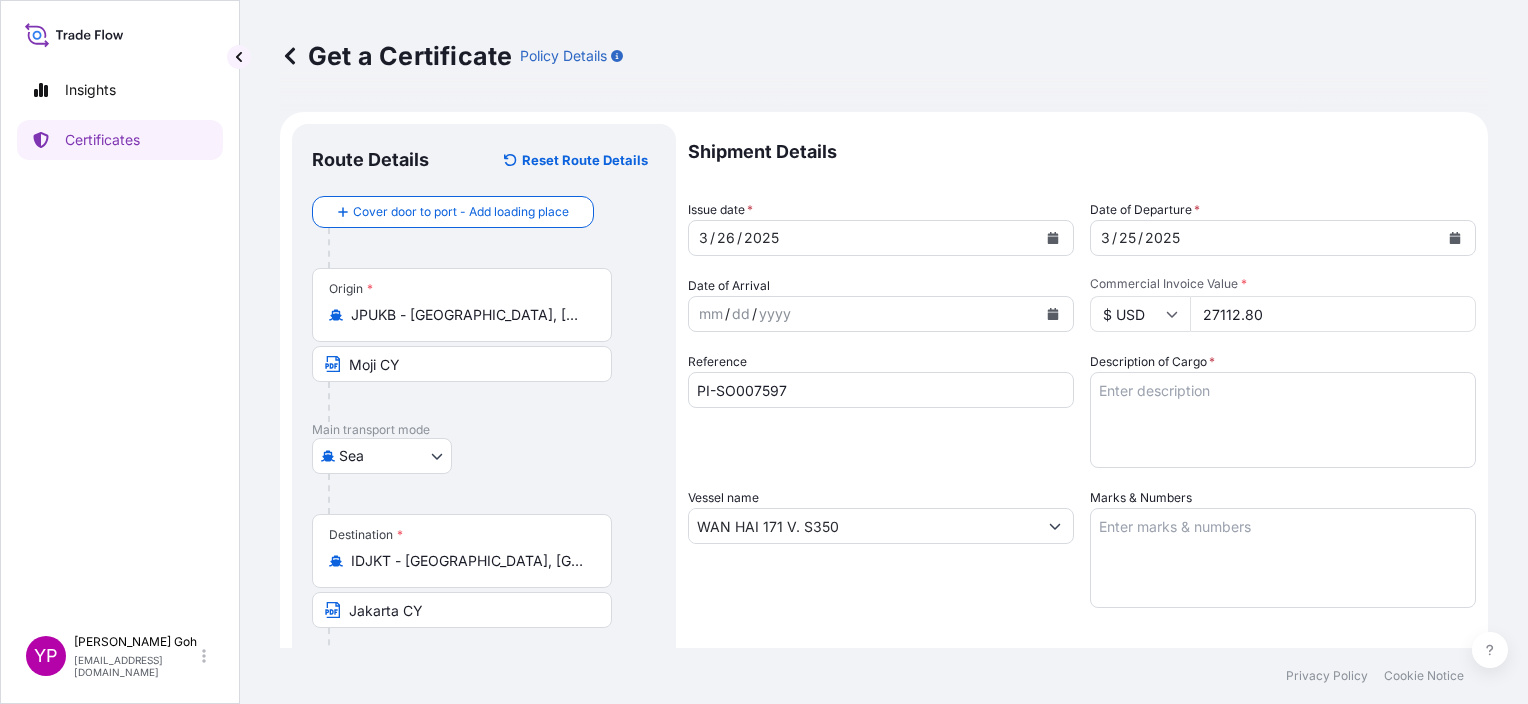 drag, startPoint x: 1260, startPoint y: 317, endPoint x: 1196, endPoint y: 316, distance: 64.00781 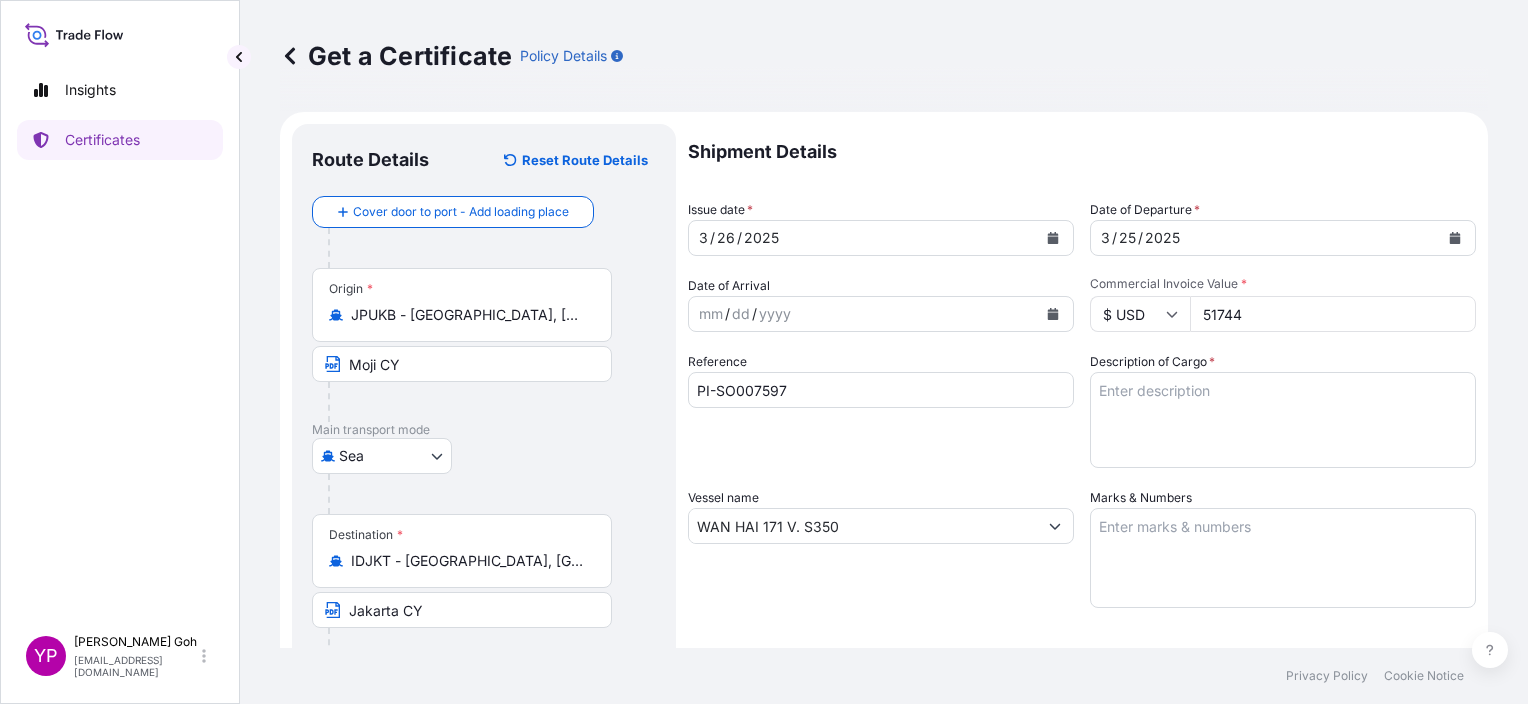 type on "51744" 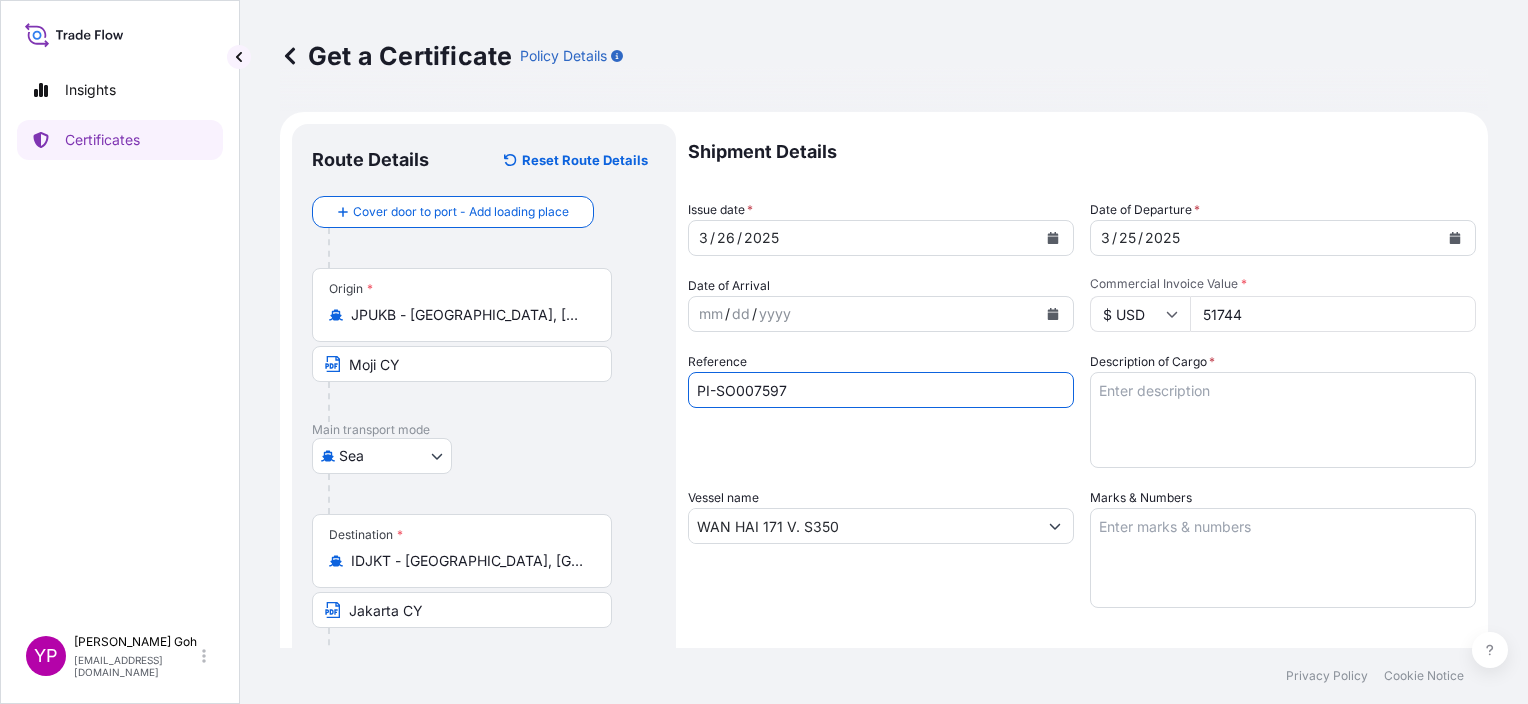 drag, startPoint x: 852, startPoint y: 394, endPoint x: 771, endPoint y: 388, distance: 81.22192 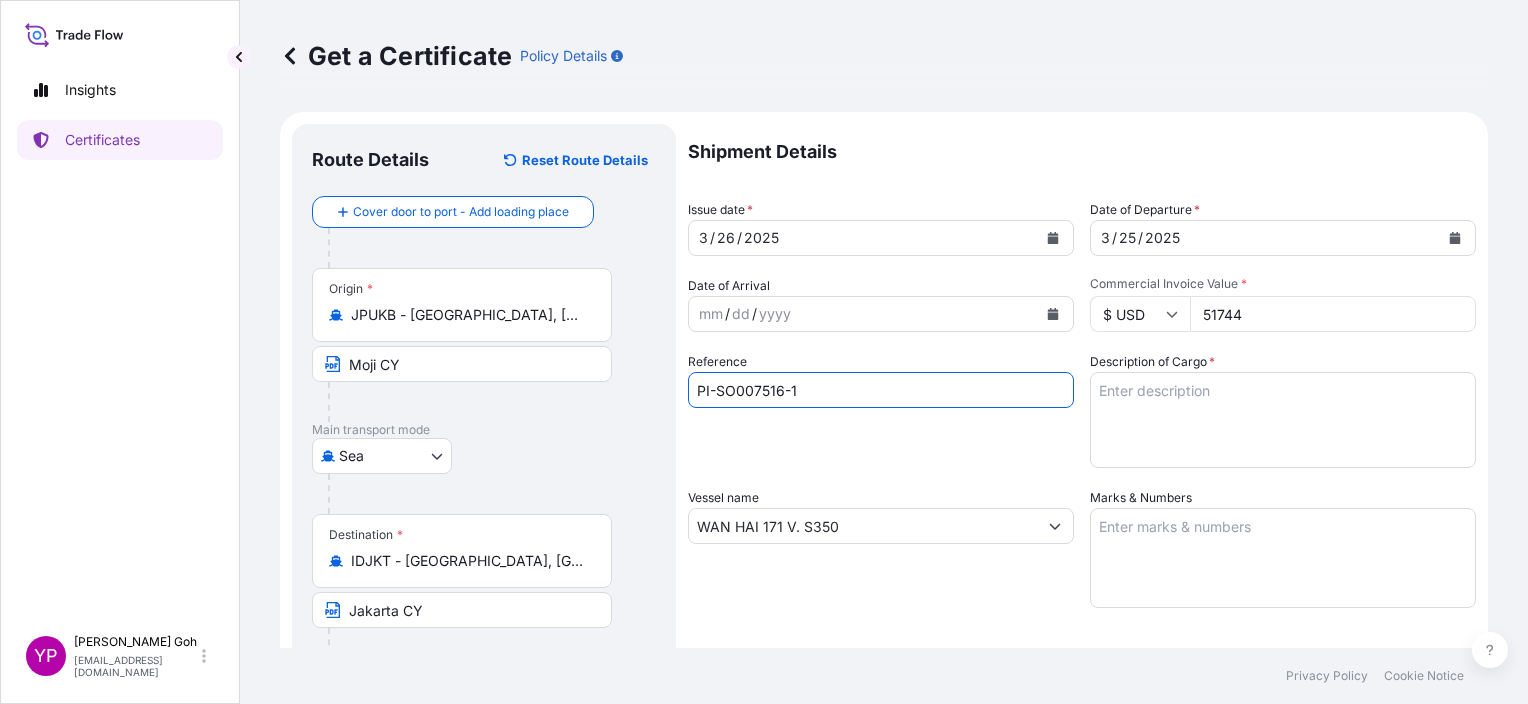 type on "PI-SO007516-1" 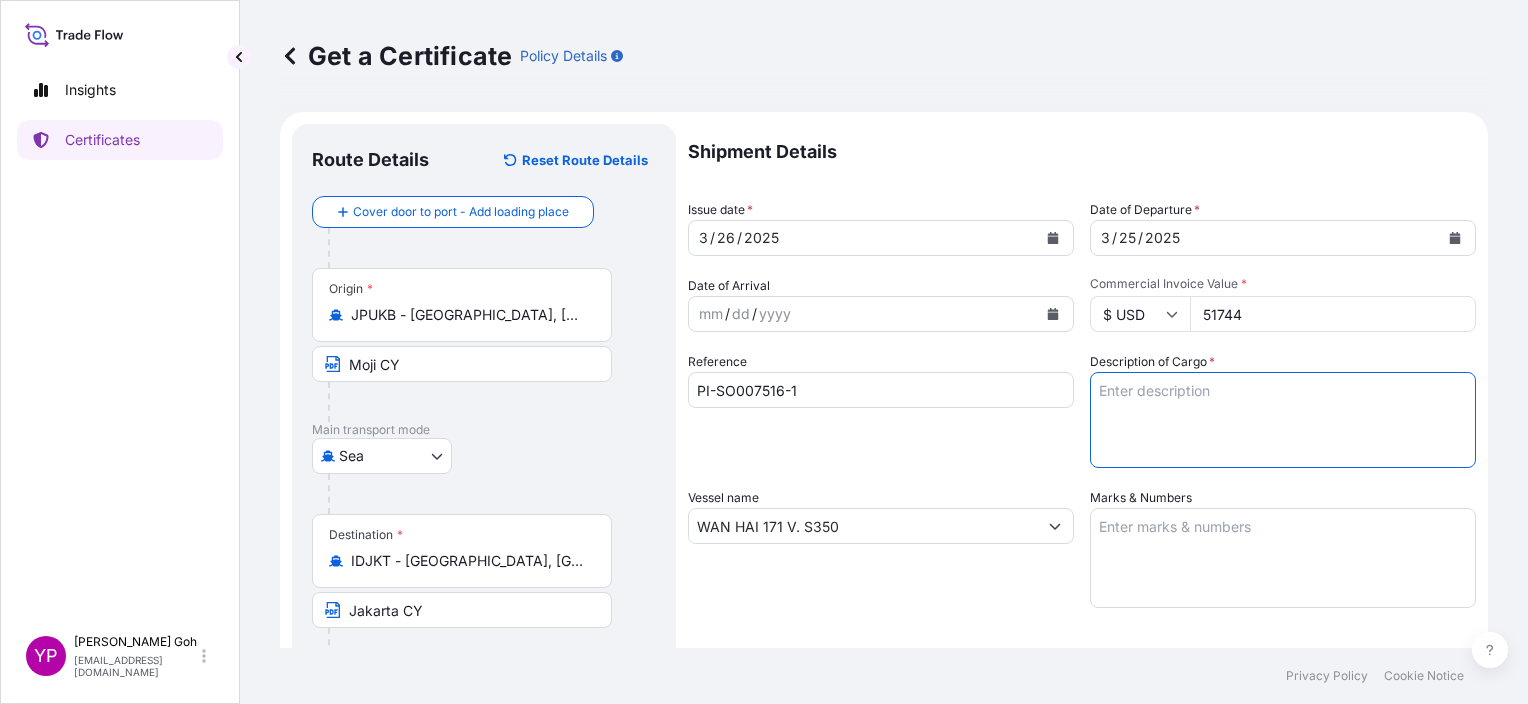 click on "Description of Cargo *" at bounding box center (1283, 420) 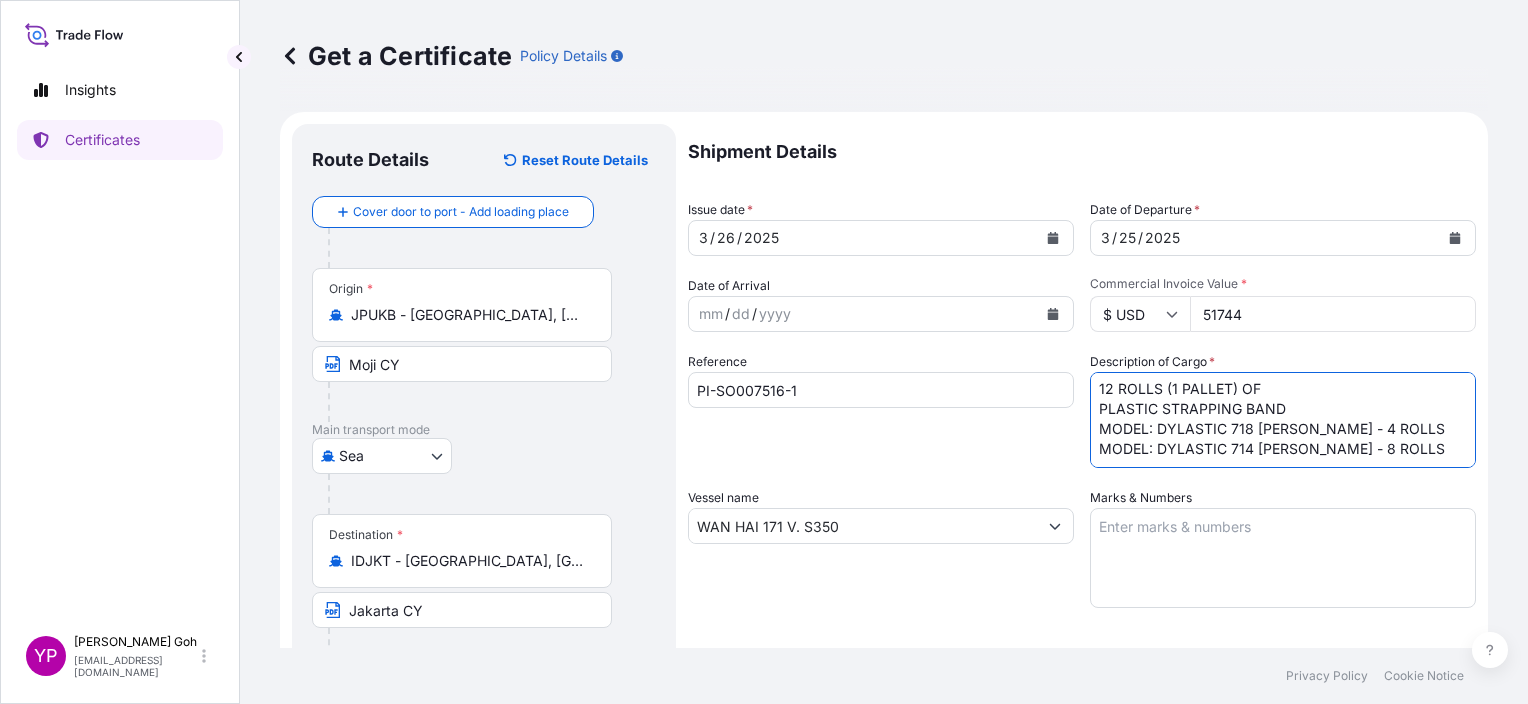 scroll, scrollTop: 192, scrollLeft: 0, axis: vertical 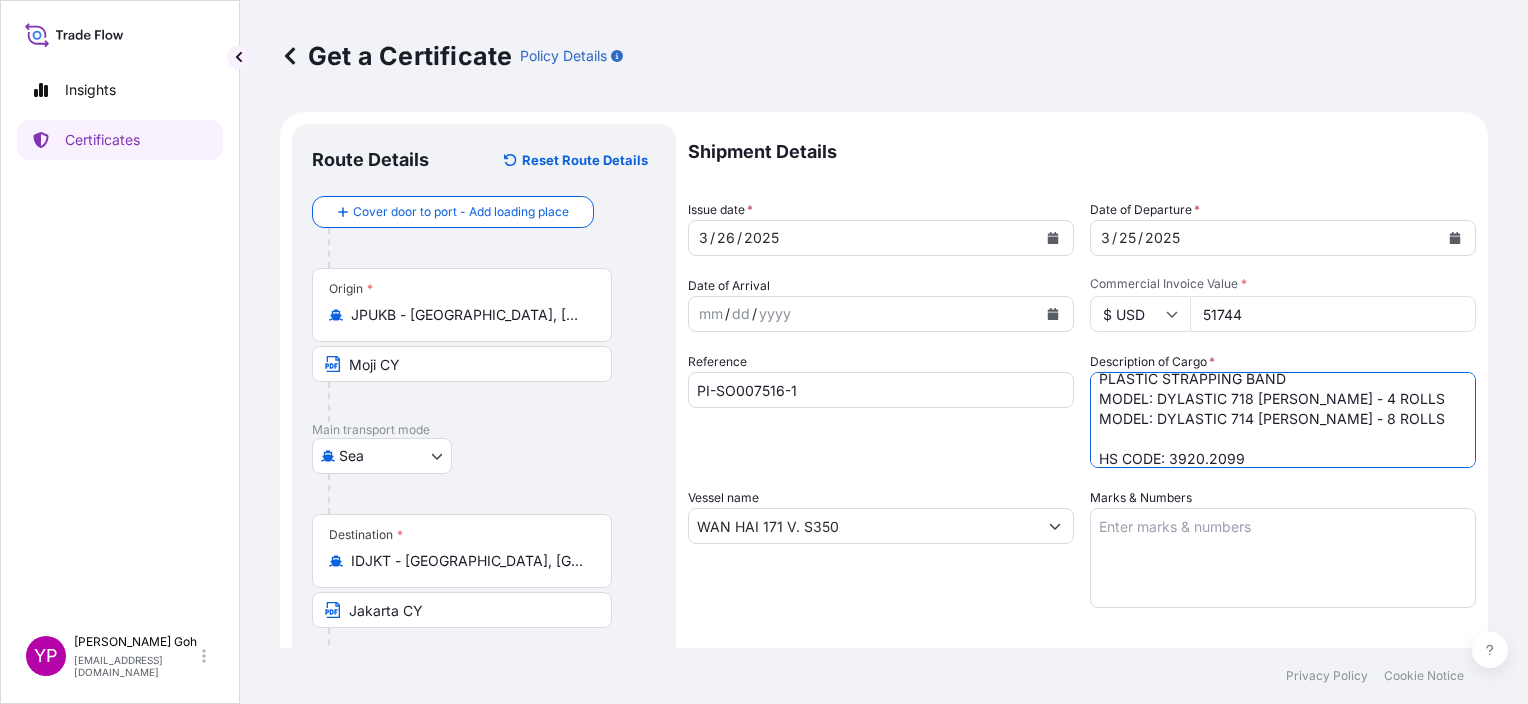 type on "372 ROLLS (31 PALLETS) OF
PLASTIC STRAPPING BAND
MODEL: DYLASTIC 718 [PERSON_NAME]
240 ROLLS (20 PALLETS) OF
PLASTIC STRAPPING BAND
MODEL: DYLASTIC 714 [PERSON_NAME]
12 ROLLS (1 PALLET) OF
PLASTIC STRAPPING BAND
MODEL: DYLASTIC 718 [PERSON_NAME] - 4 ROLLS
MODEL: DYLASTIC 714 [PERSON_NAME] - 8 ROLLS
HS CODE: 3920.2099" 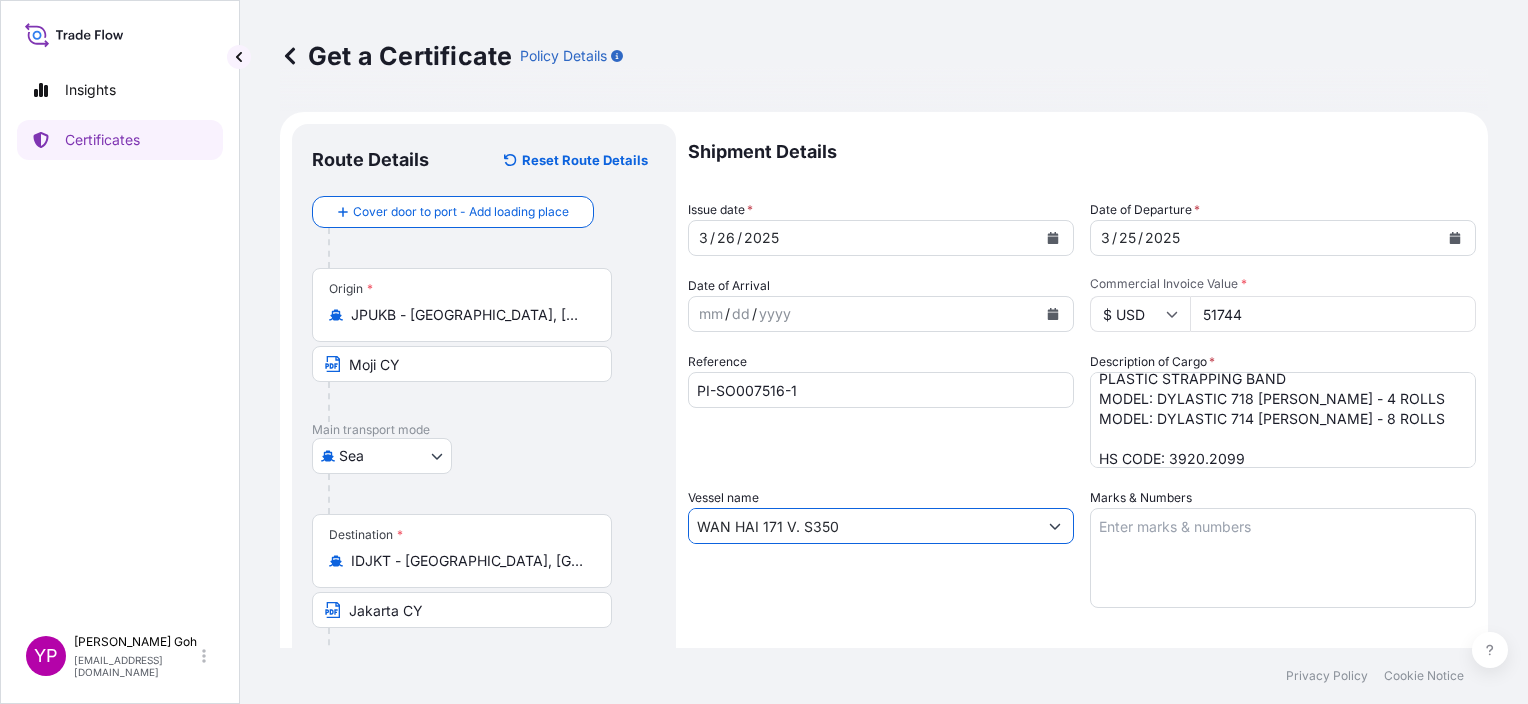 click on "WAN HAI 171 V. S350" at bounding box center (863, 526) 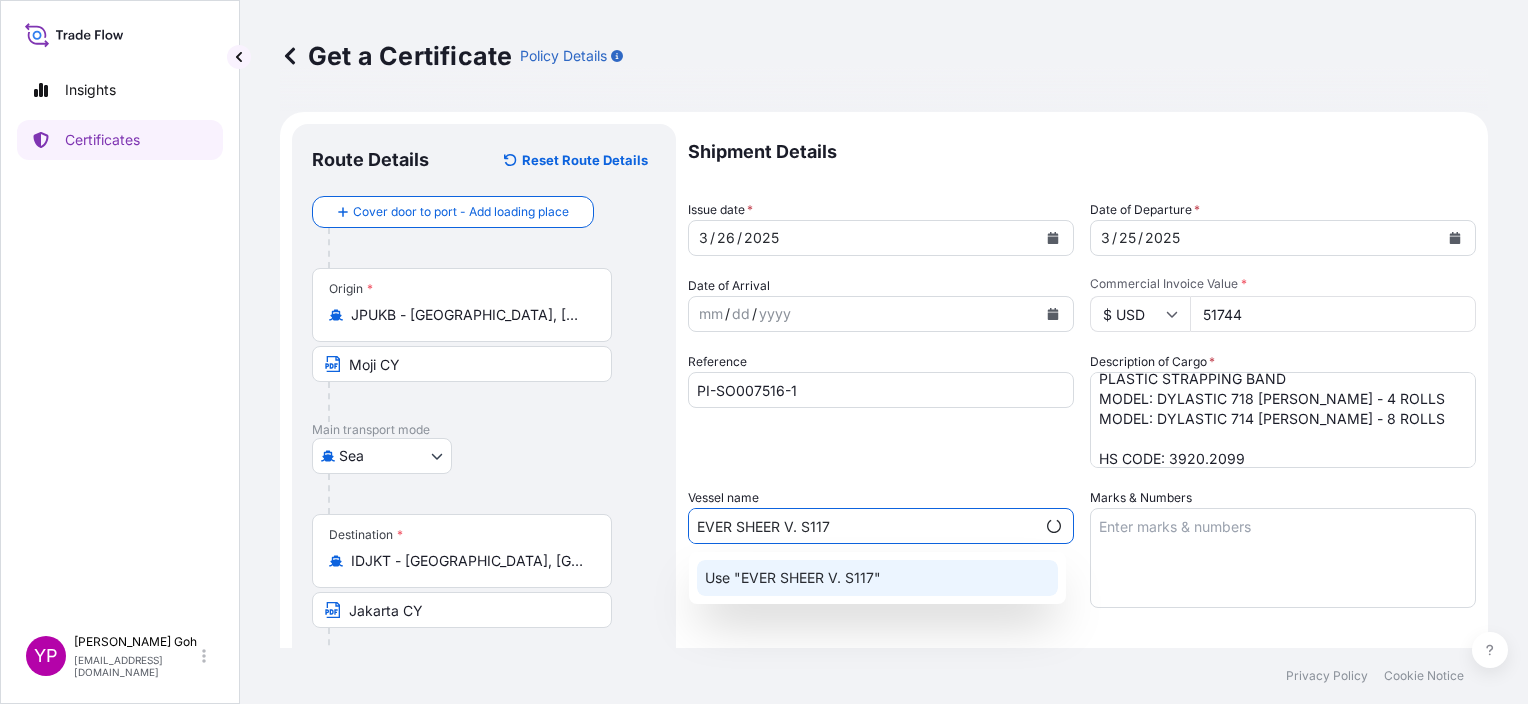 click on "Use "EVER SHEER V. S117"" 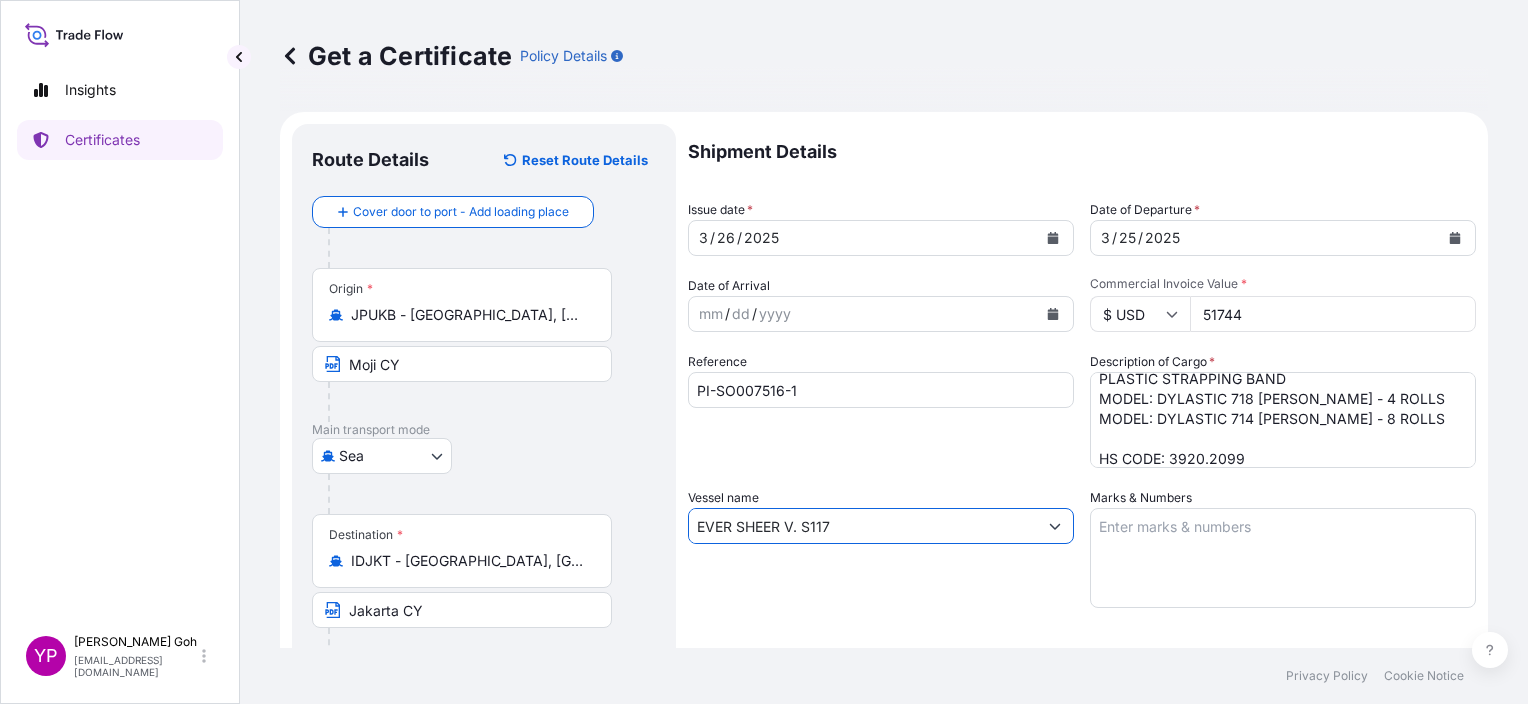 click on "EVER SHEER V. S117" at bounding box center (863, 526) 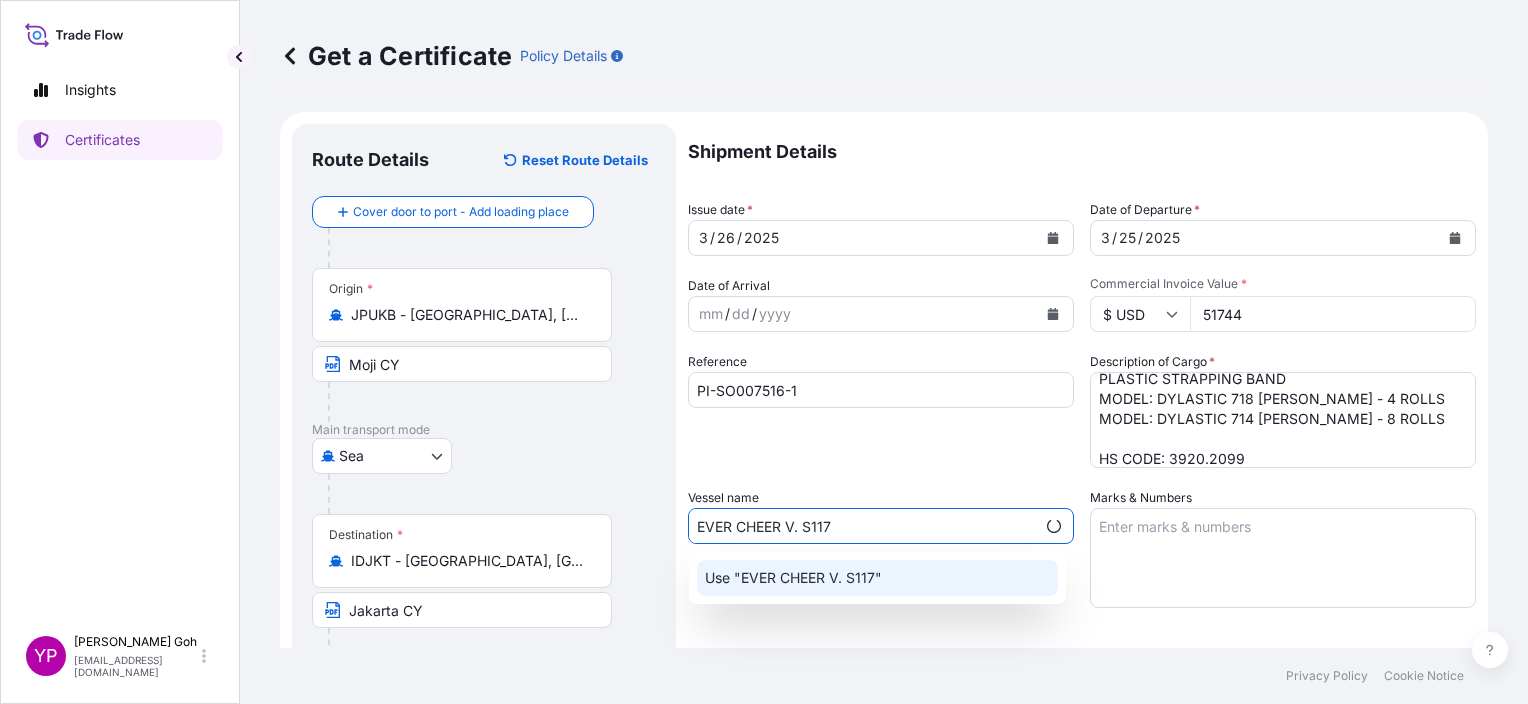 click on "Use "EVER CHEER V. S117"" 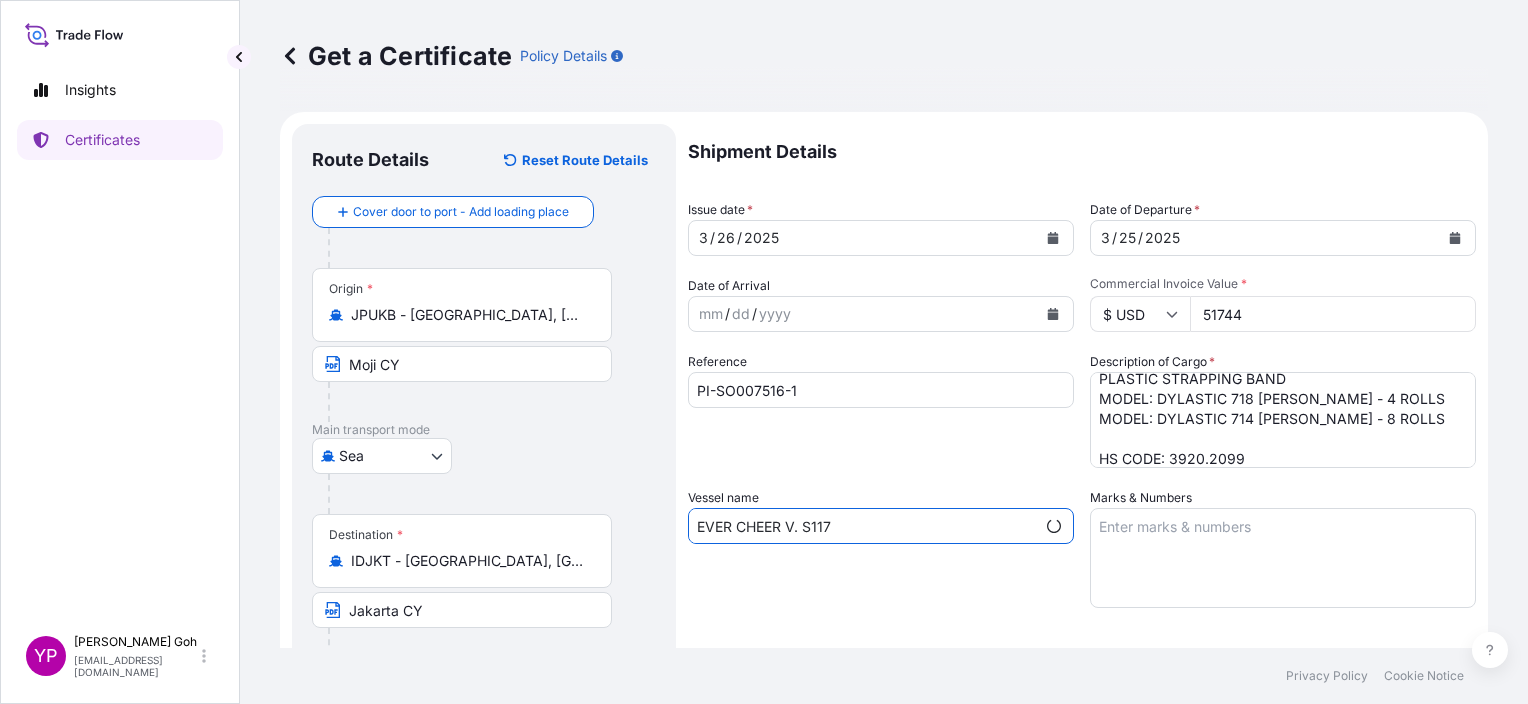 type on "EVER CHEER V. S117" 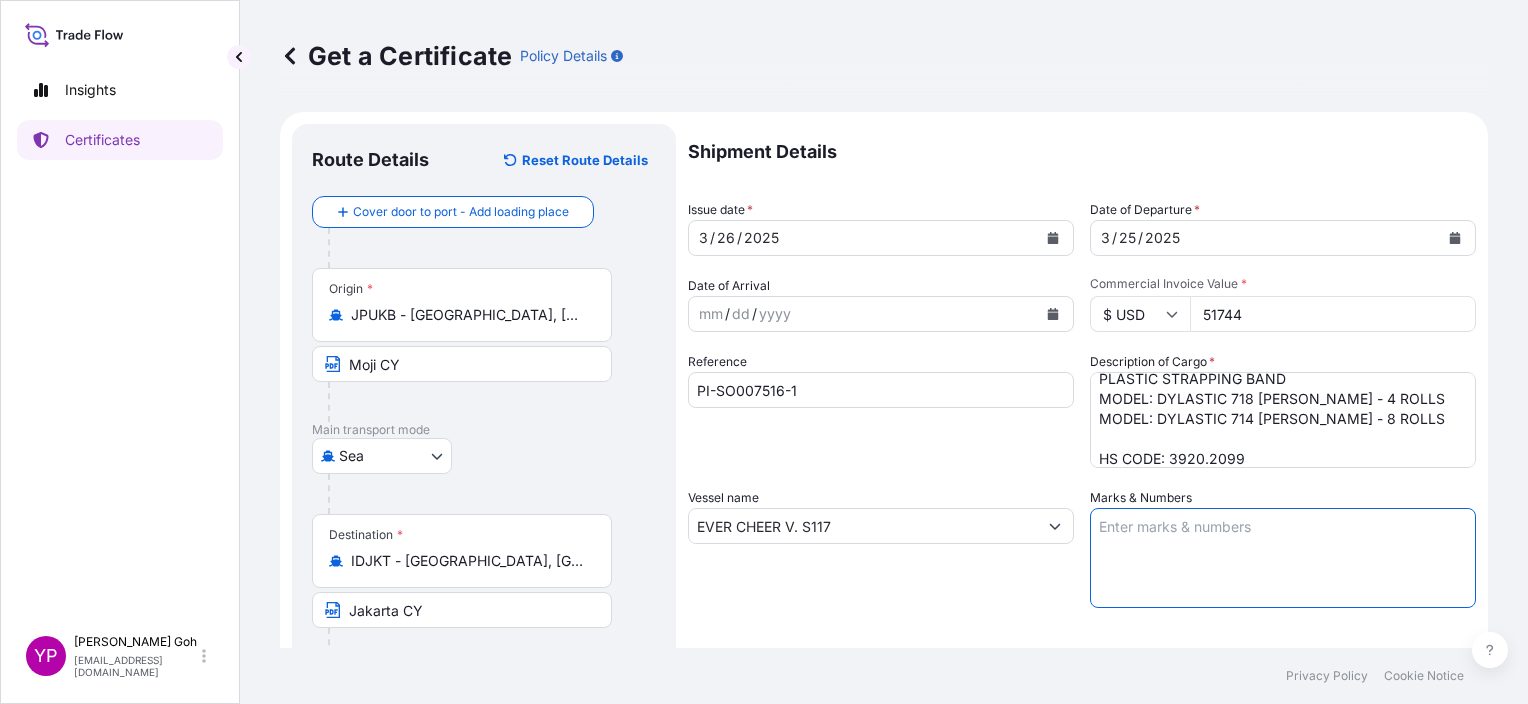 click on "Marks & Numbers" at bounding box center (1283, 558) 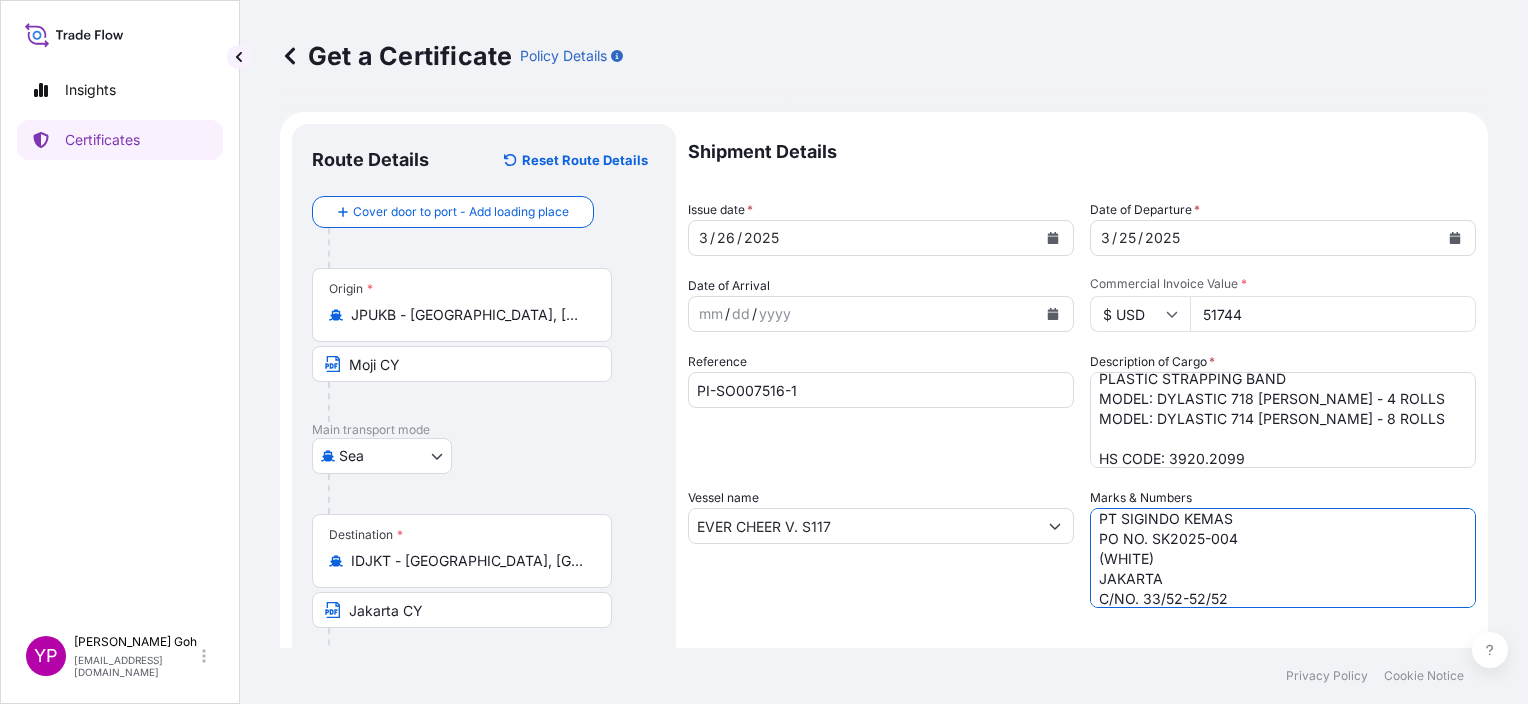 scroll, scrollTop: 288, scrollLeft: 0, axis: vertical 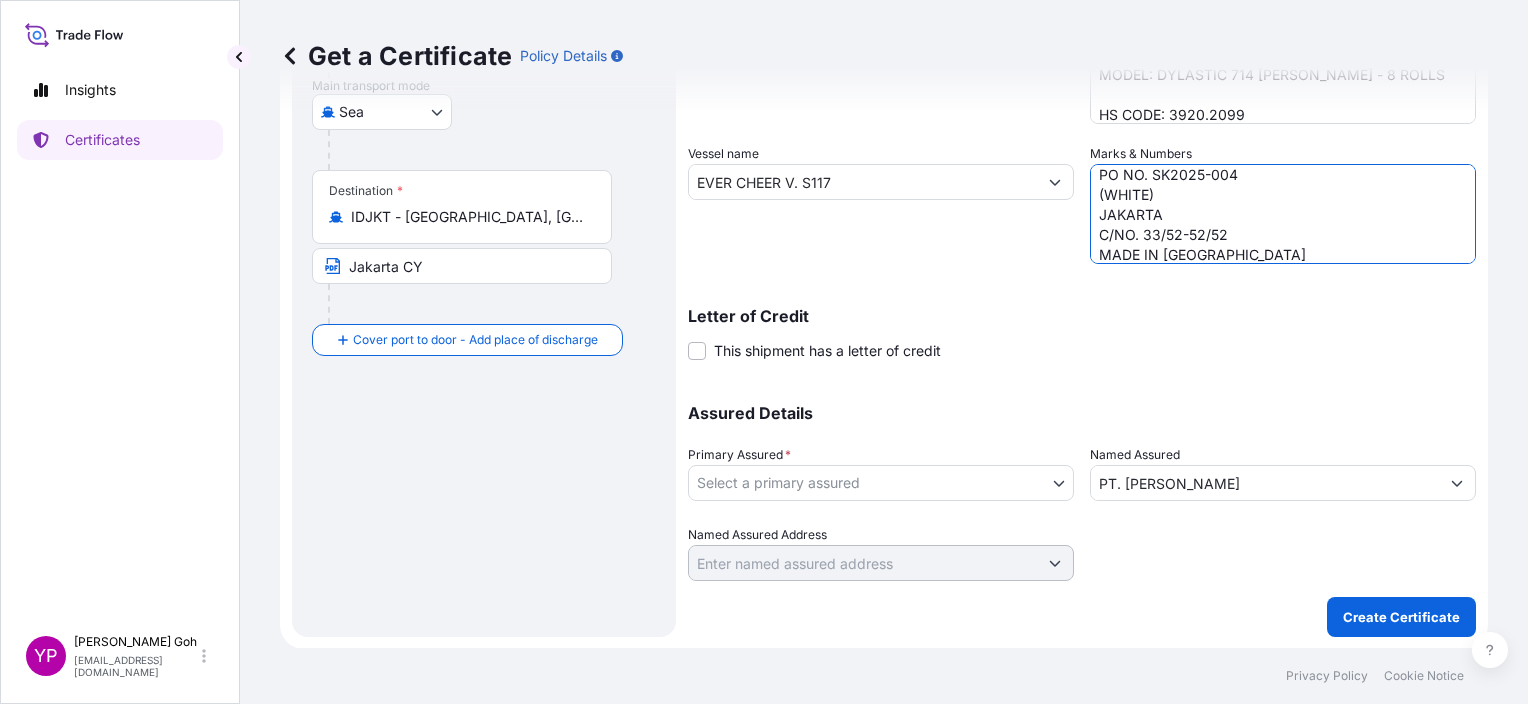 type on "PT SIGINDO KEMAS
PO NO. SK2024-164
(BLACK)
C/NO. 1/52-31/52
MADE IN [GEOGRAPHIC_DATA]
PT SIGINDO KEMAS
PO NO. SK2024-164, SK2025-004
(BLACK) & )WHITE)
JAKARTA
C/NO. 32/52
MADE IN [GEOGRAPHIC_DATA]
PT SIGINDO KEMAS
PO NO. SK2025-004
(WHITE)
JAKARTA
C/NO. 33/52-52/52
MADE IN [GEOGRAPHIC_DATA]" 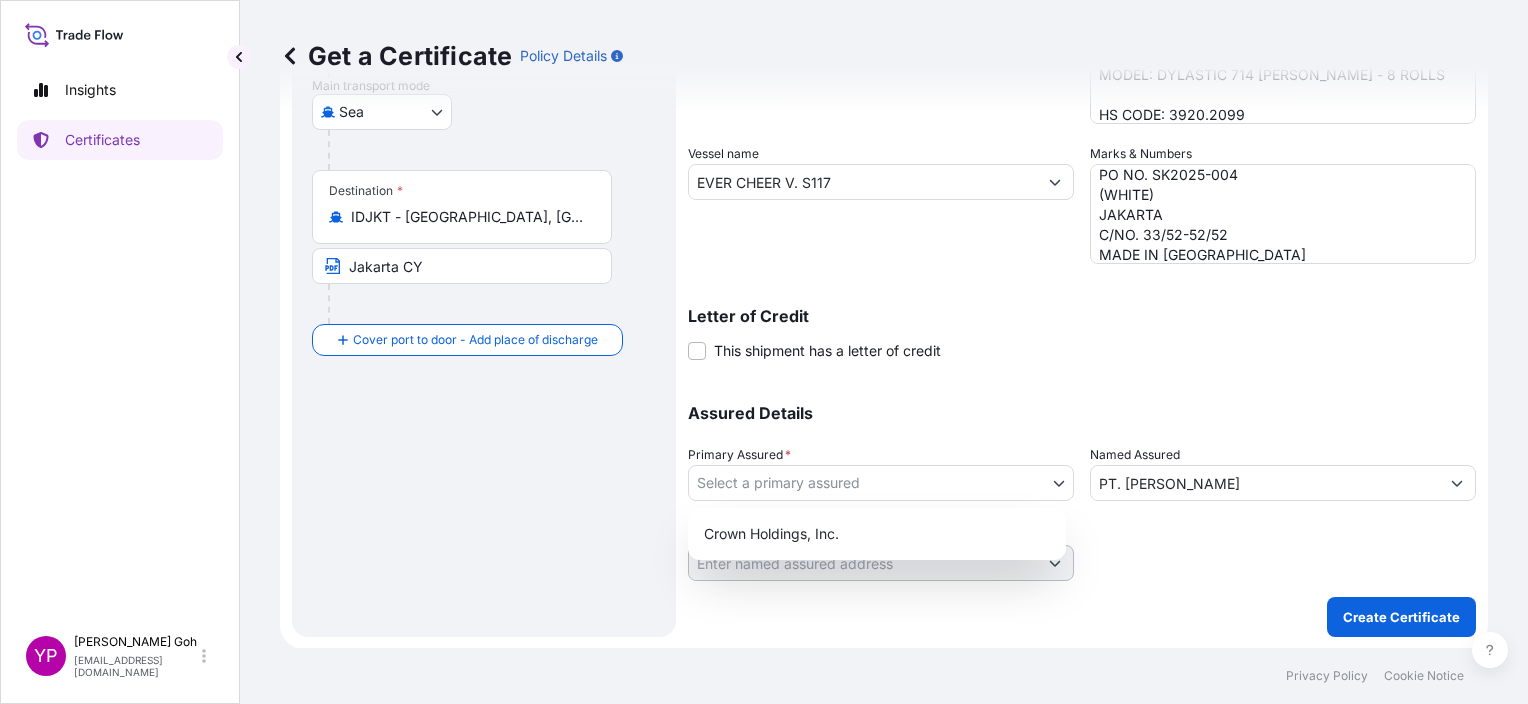 click on "Insights Certificates YP Yean Ping   Goh [EMAIL_ADDRESS][DOMAIN_NAME] Get a Certificate Policy Details Route Details Reset Route Details   Cover door to port - Add loading place Place of loading Road / [GEOGRAPHIC_DATA] / Inland Origin * JPUKB - [GEOGRAPHIC_DATA], [GEOGRAPHIC_DATA] [GEOGRAPHIC_DATA] Main transport mode [GEOGRAPHIC_DATA] Sea Destination * IDJKT - [GEOGRAPHIC_DATA], [GEOGRAPHIC_DATA], [GEOGRAPHIC_DATA] [GEOGRAPHIC_DATA] [GEOGRAPHIC_DATA] Cover port to door - Add place of discharge Road / [GEOGRAPHIC_DATA] / Inland Place of Discharge Shipment Details Issue date * [DATE] Date of Departure * [DATE] Date of Arrival mm / dd / yyyy Commodity Per Policy Packing Category Commercial Invoice Value    * $ USD 51744 Reference PI-SO007516-1 Description of Cargo * 372 ROLLS (31 PALLETS) OF
PLASTIC STRAPPING BAND
MODEL: DYLASTIC 718 [PERSON_NAME]
240 ROLLS (20 PALLETS) OF
PLASTIC STRAPPING BAND
MODEL: DYLASTIC 714 [PERSON_NAME]
12 ROLLS (1 PALLET) OF
PLASTIC STRAPPING BAND
MODEL: DYLASTIC 718 [PERSON_NAME] - 4 ROLLS
MODEL: DYLASTIC 714 [PERSON_NAME] - 8 ROLLS
HS CODE: 3920.2099 Vessel name EVER [PERSON_NAME] S117 Marks & Numbers" at bounding box center (764, 352) 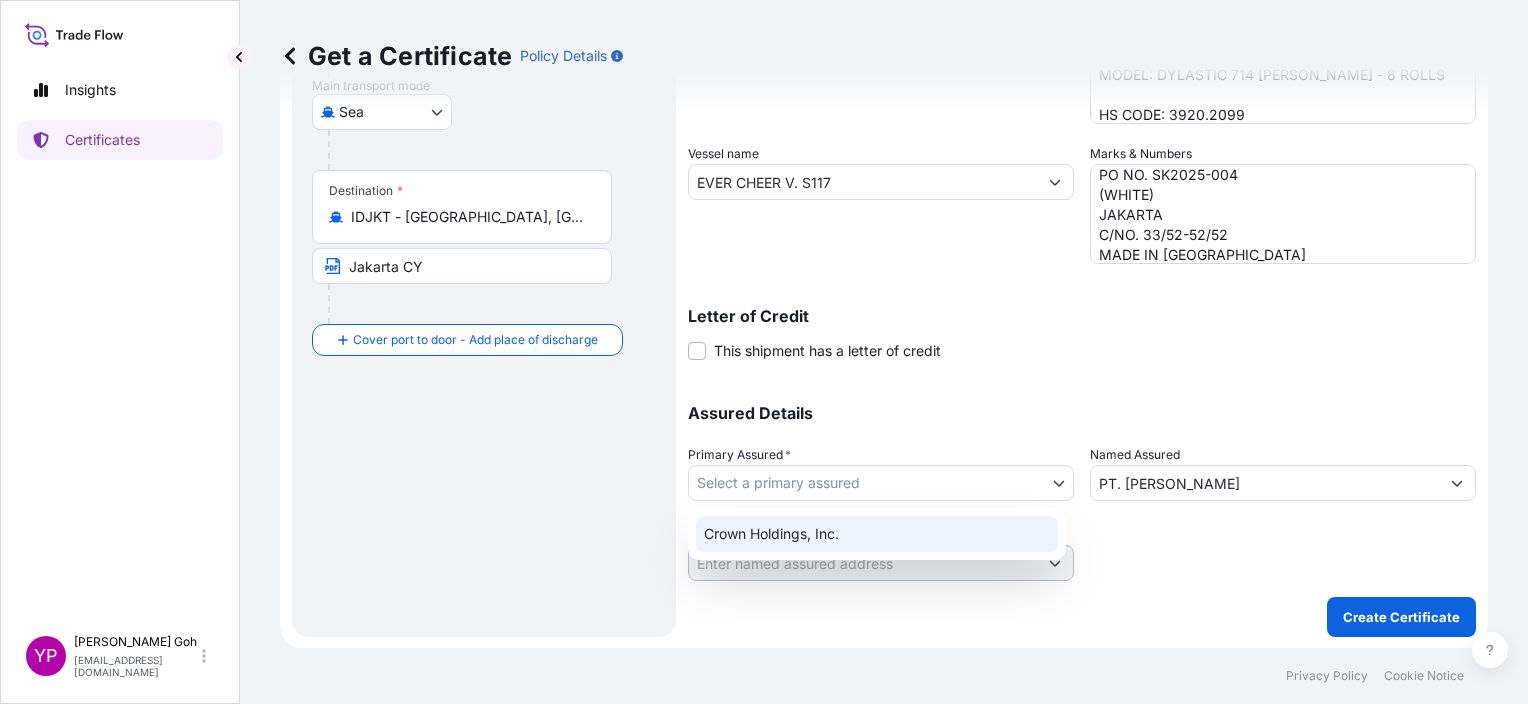 click on "Crown Holdings, Inc." at bounding box center [877, 534] 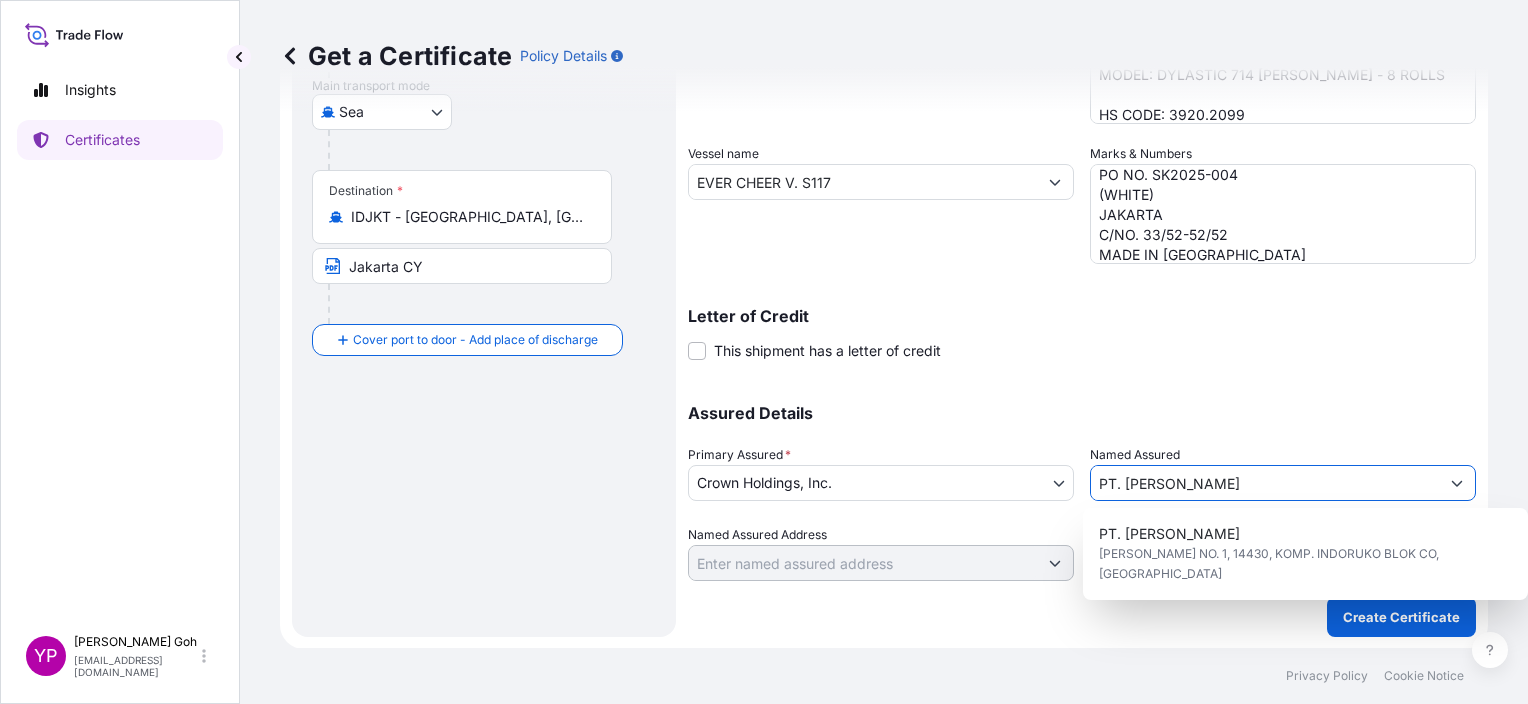 click on "PT. [PERSON_NAME]" at bounding box center [1265, 483] 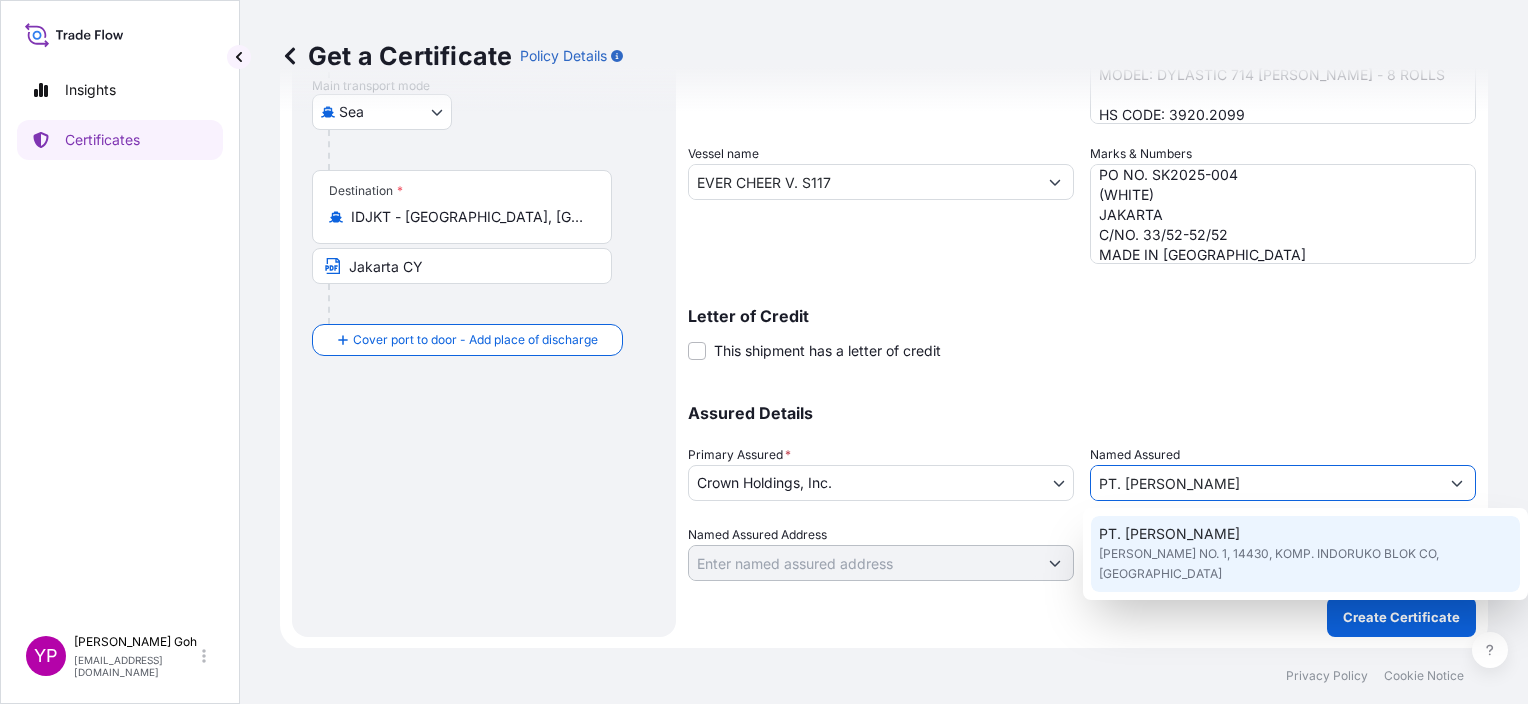 click on "[PERSON_NAME] NO. 1, 14430, KOMP. INDORUKO BLOK CO, [GEOGRAPHIC_DATA]" at bounding box center (1305, 564) 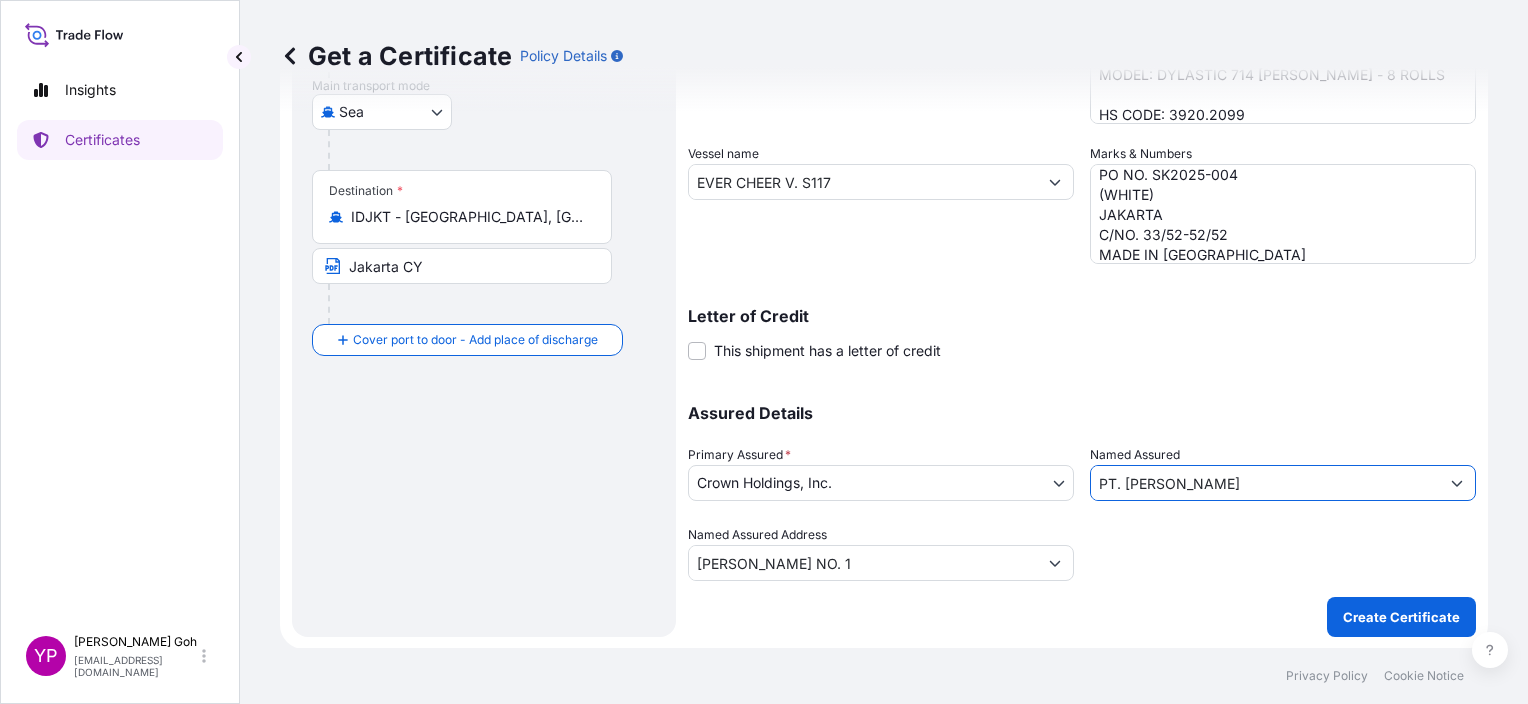 click at bounding box center [1283, 553] 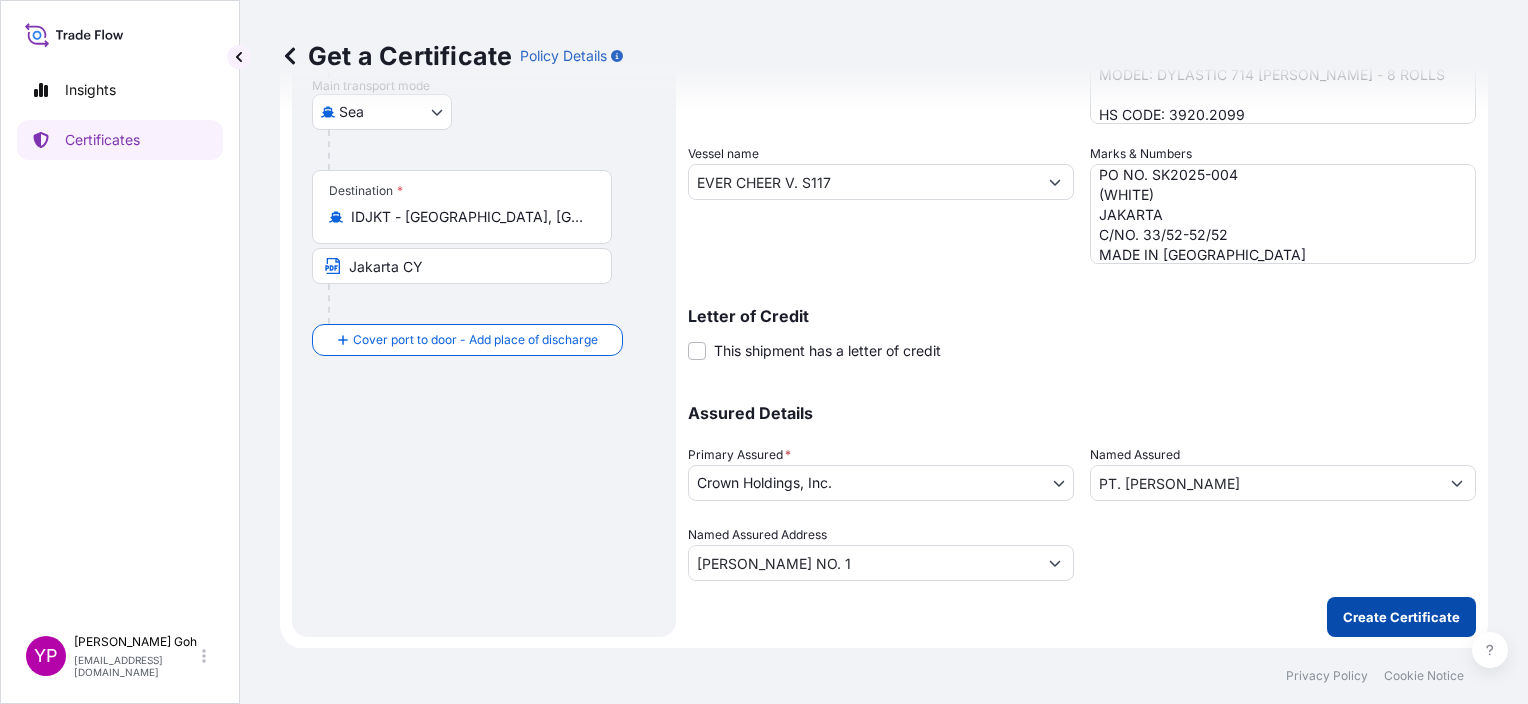 click on "Create Certificate" at bounding box center [1401, 617] 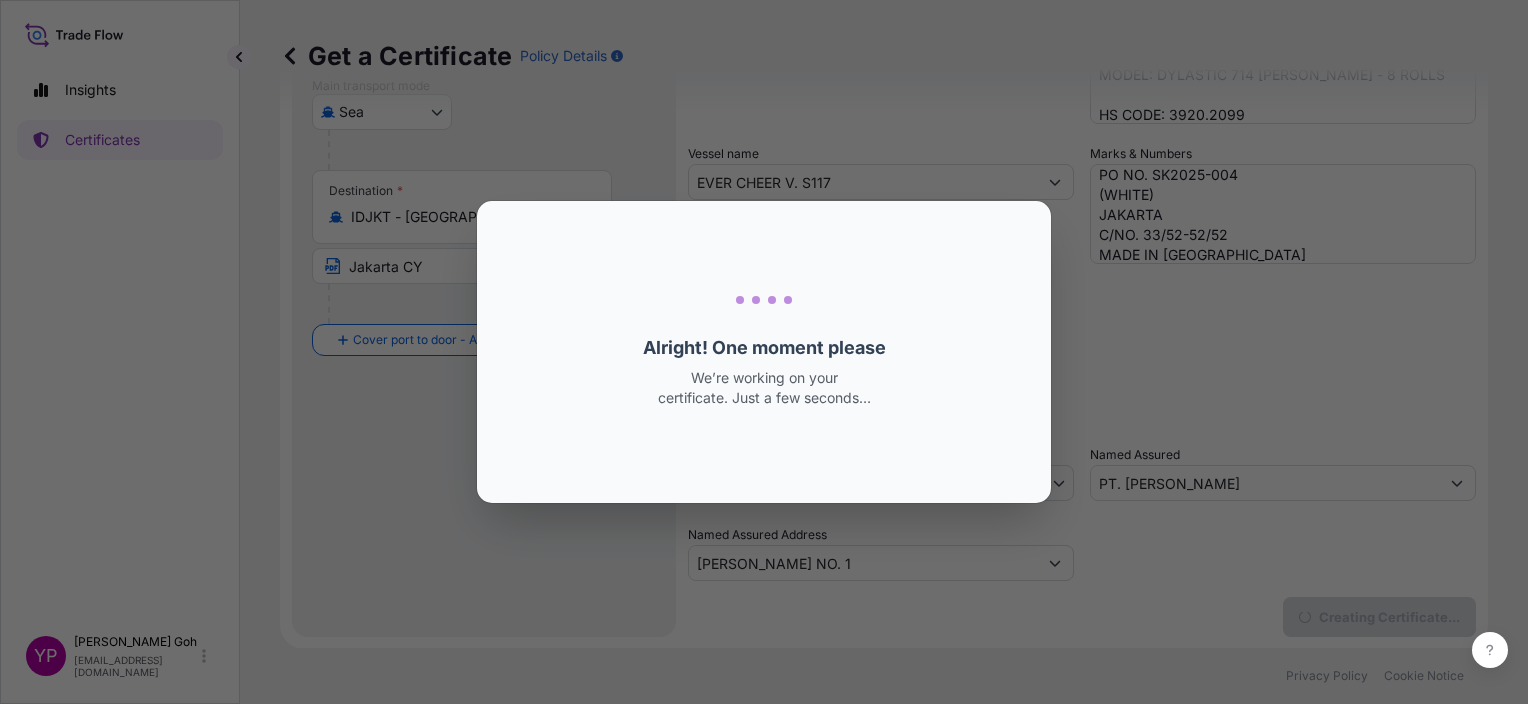 scroll, scrollTop: 0, scrollLeft: 0, axis: both 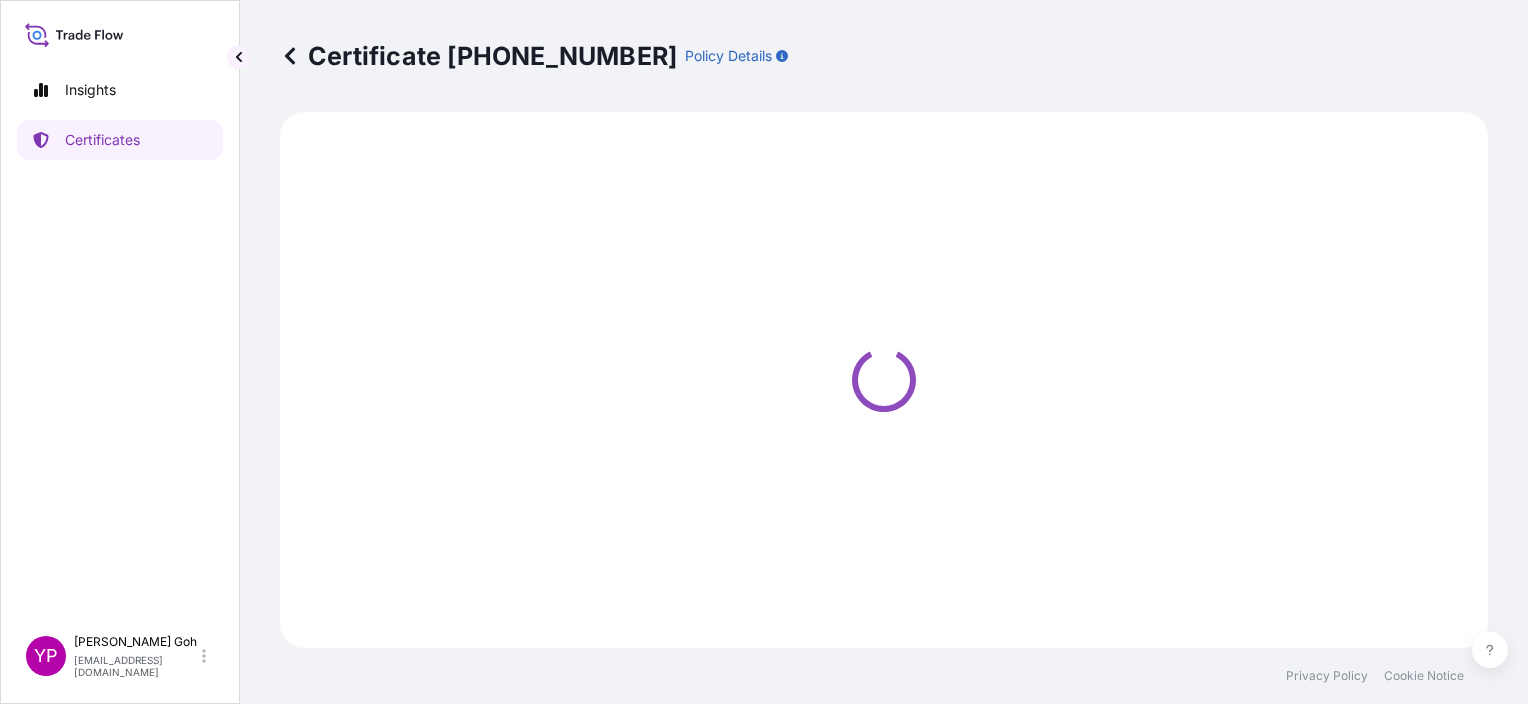 select on "Sea" 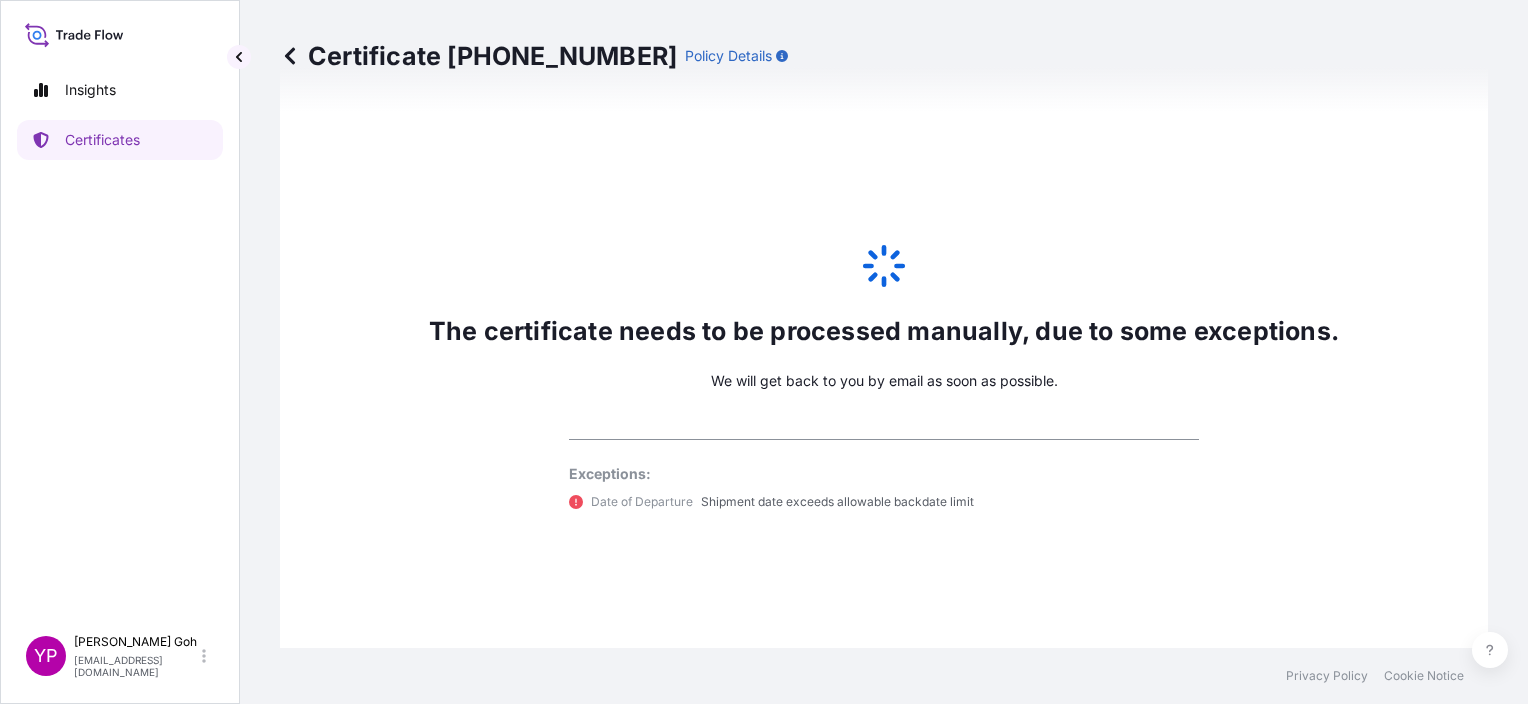 scroll, scrollTop: 1040, scrollLeft: 0, axis: vertical 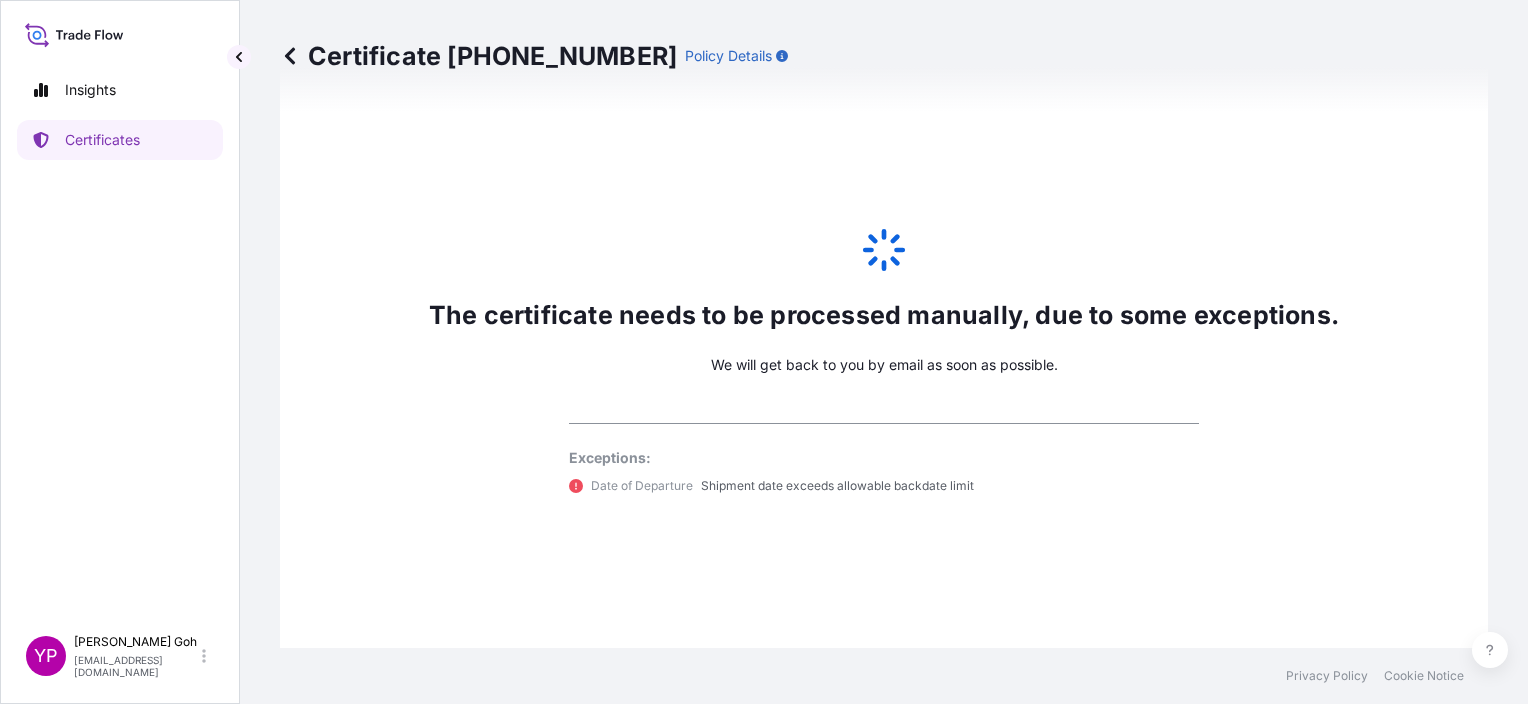 select on "31483" 